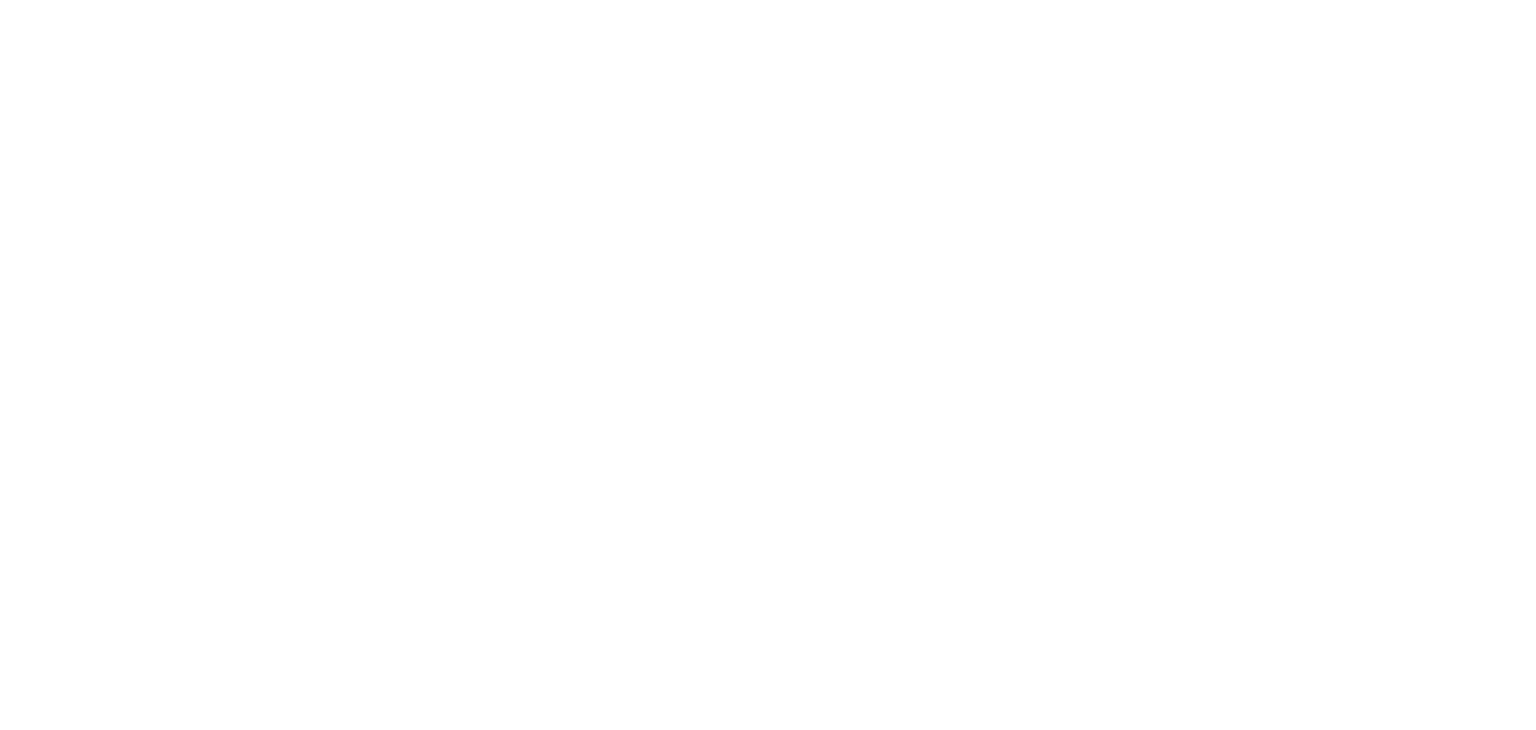 scroll, scrollTop: 0, scrollLeft: 0, axis: both 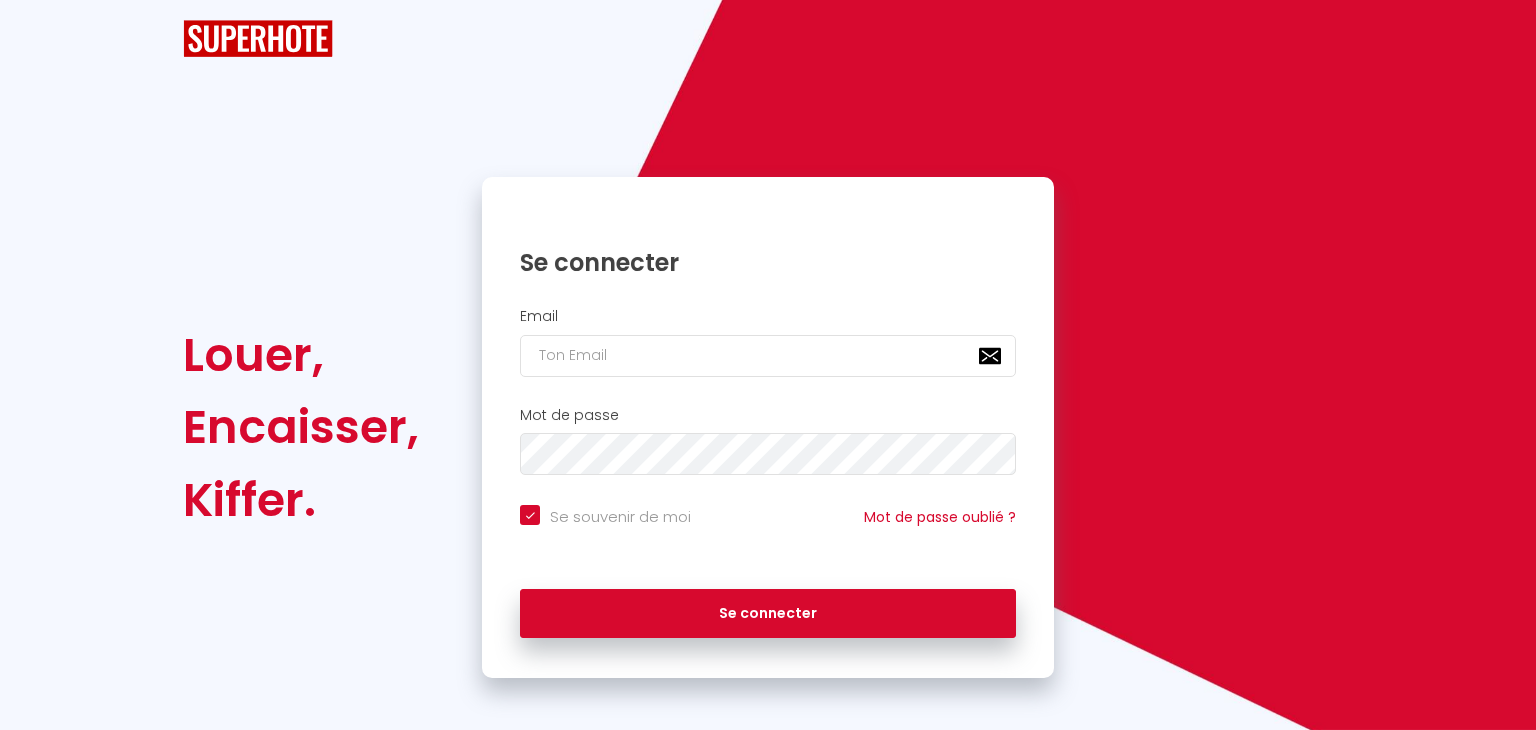 checkbox on "true" 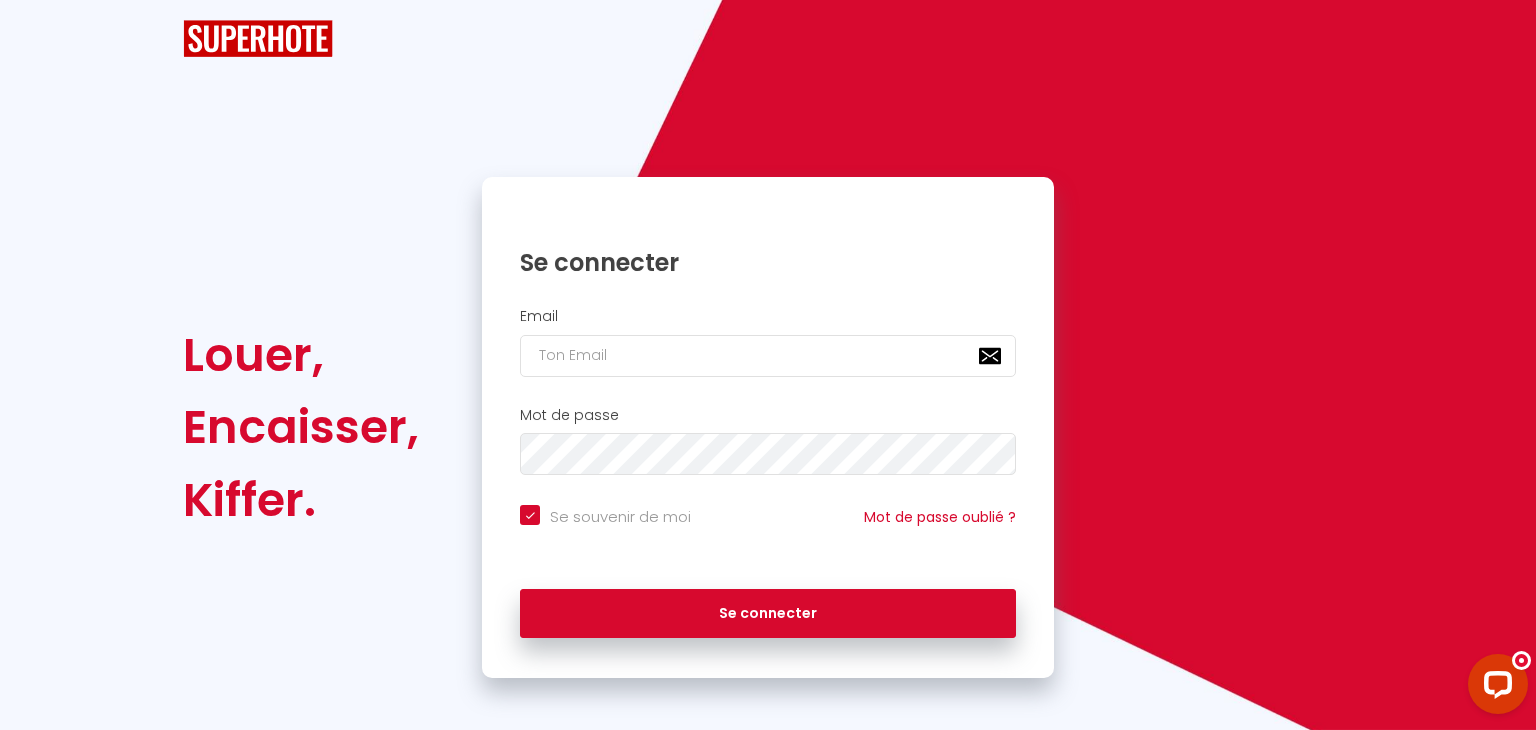 scroll, scrollTop: 0, scrollLeft: 0, axis: both 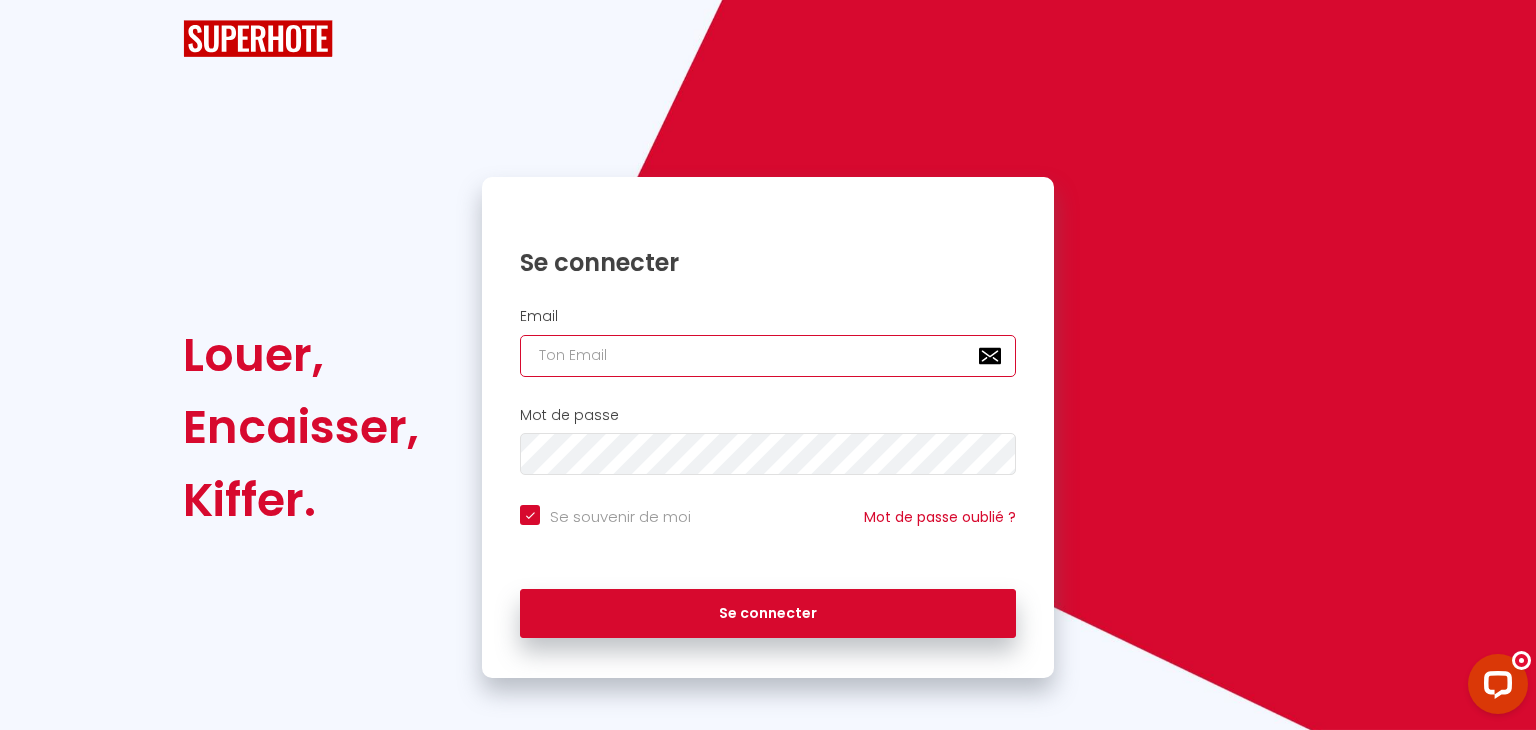 click at bounding box center (768, 356) 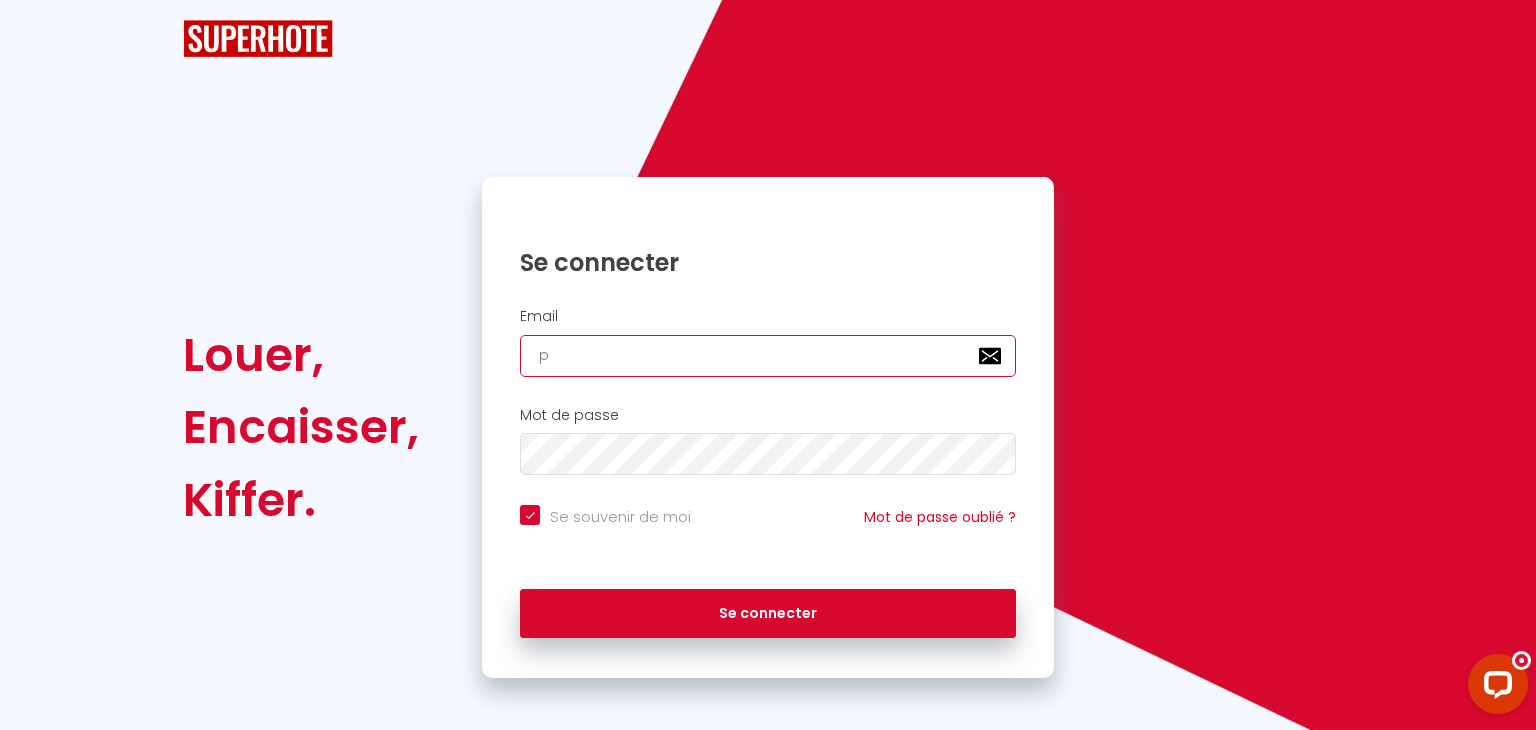 checkbox on "true" 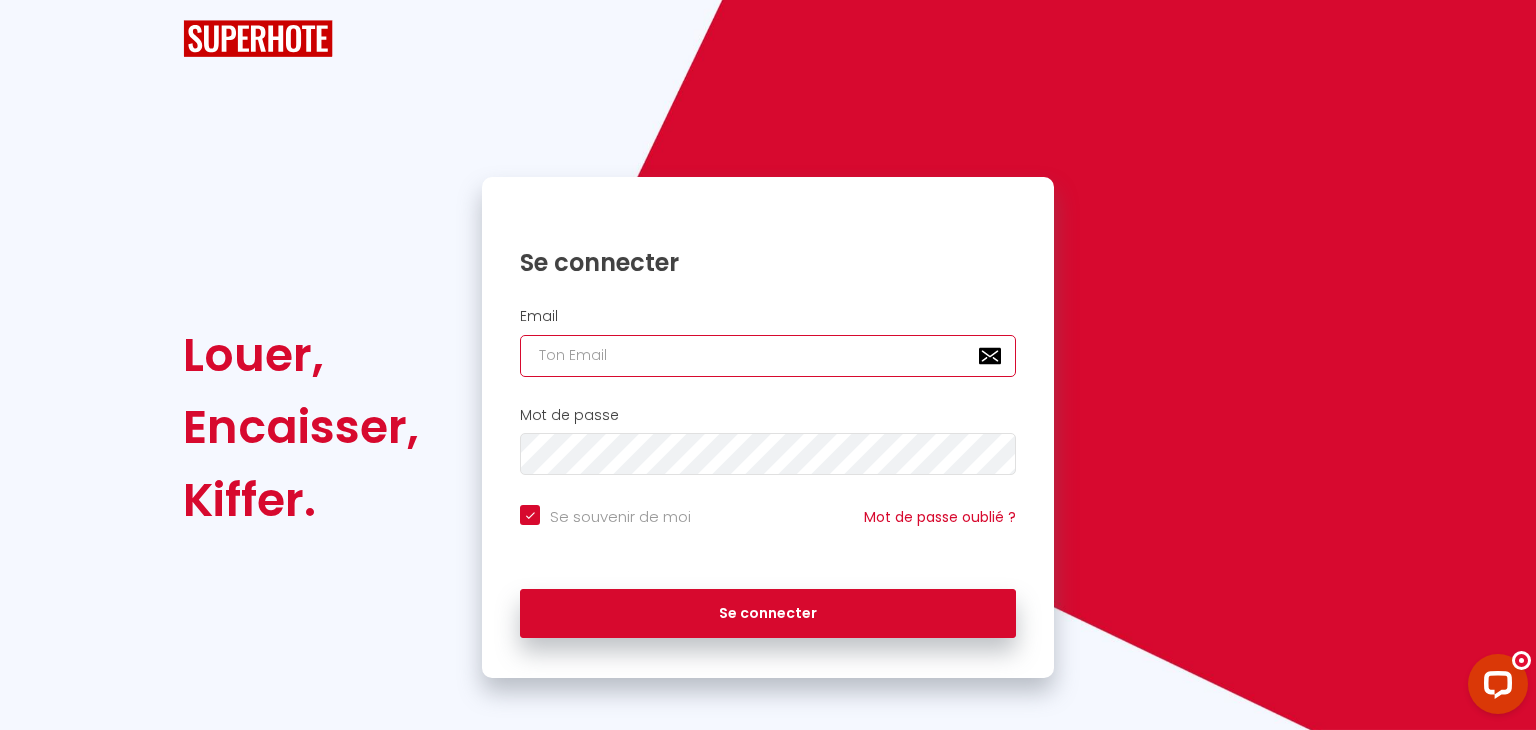 checkbox on "true" 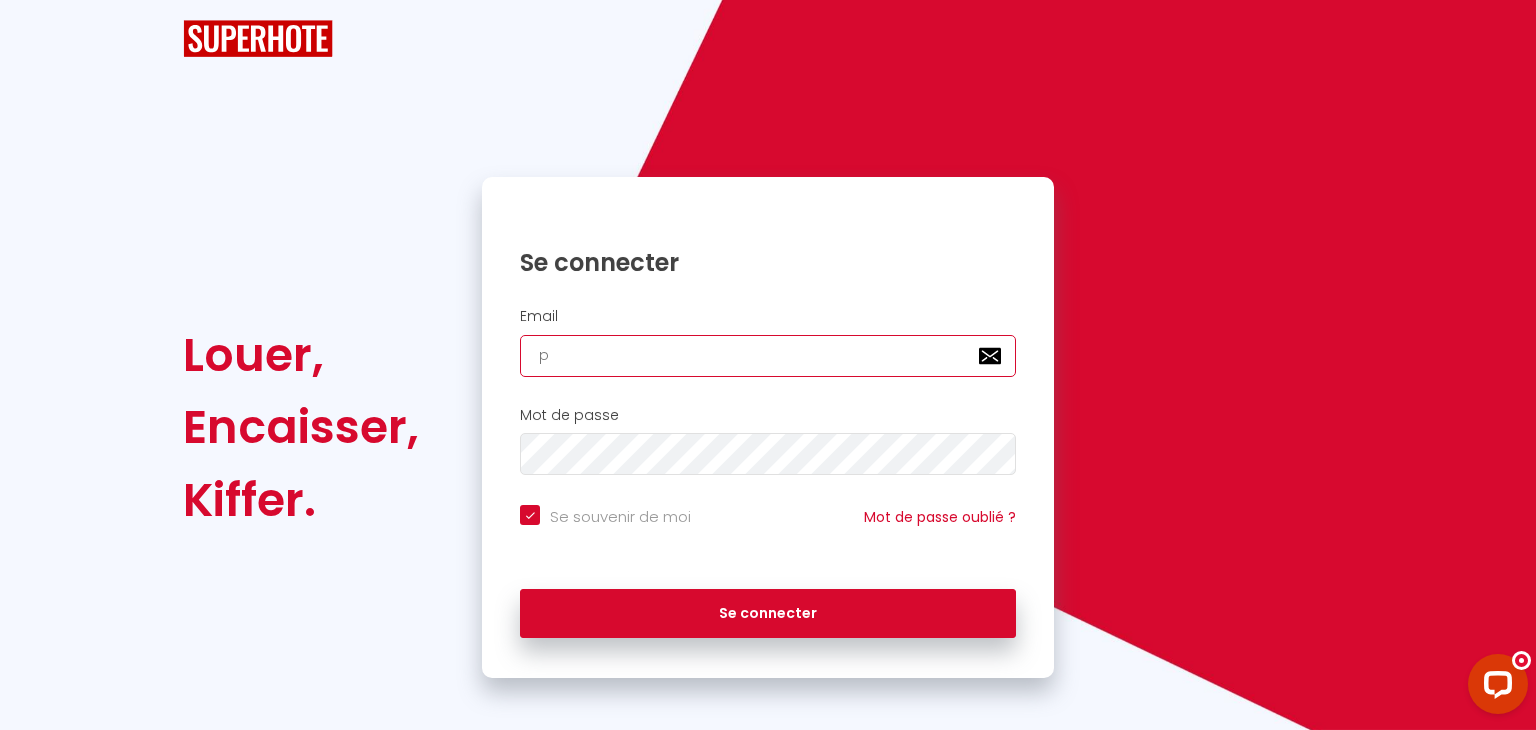 checkbox on "true" 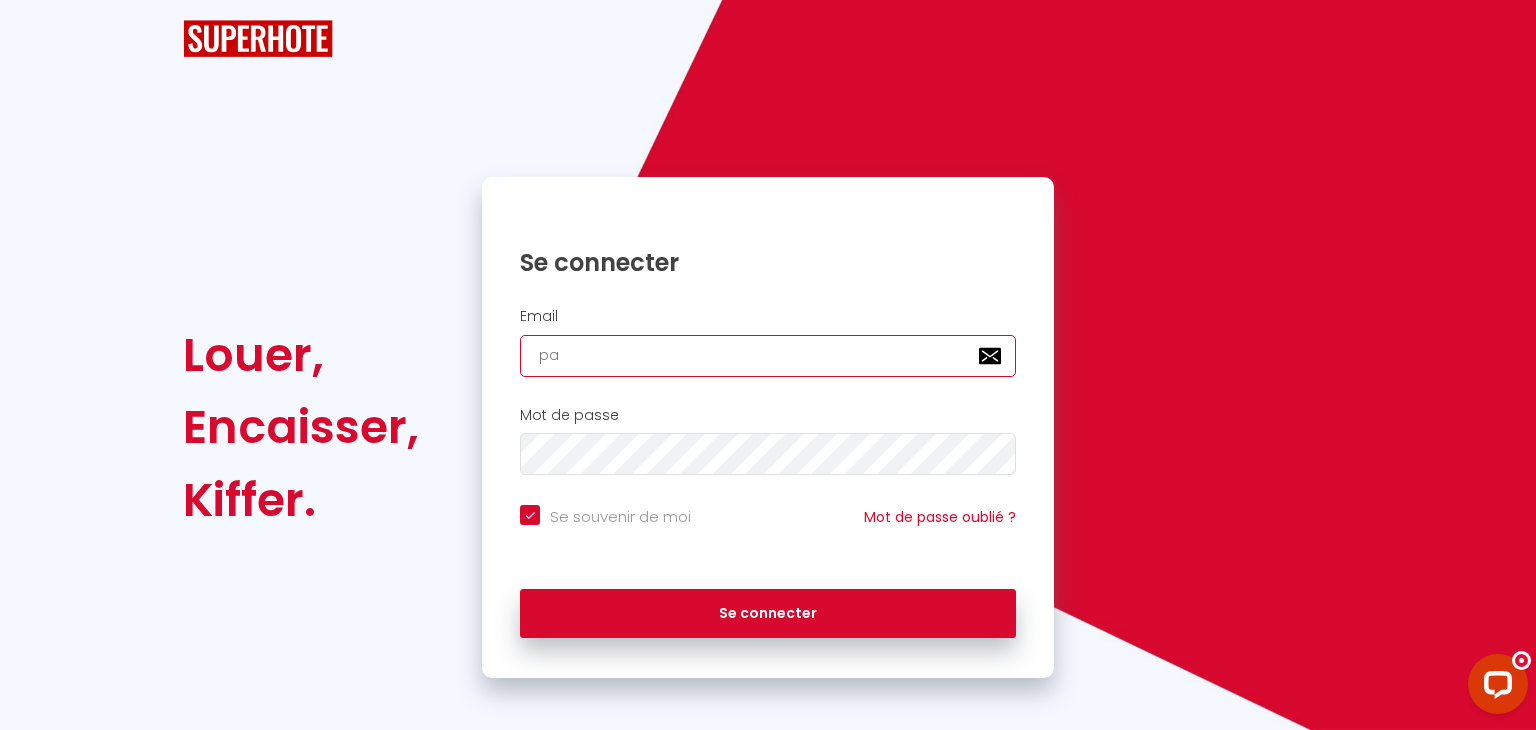checkbox on "true" 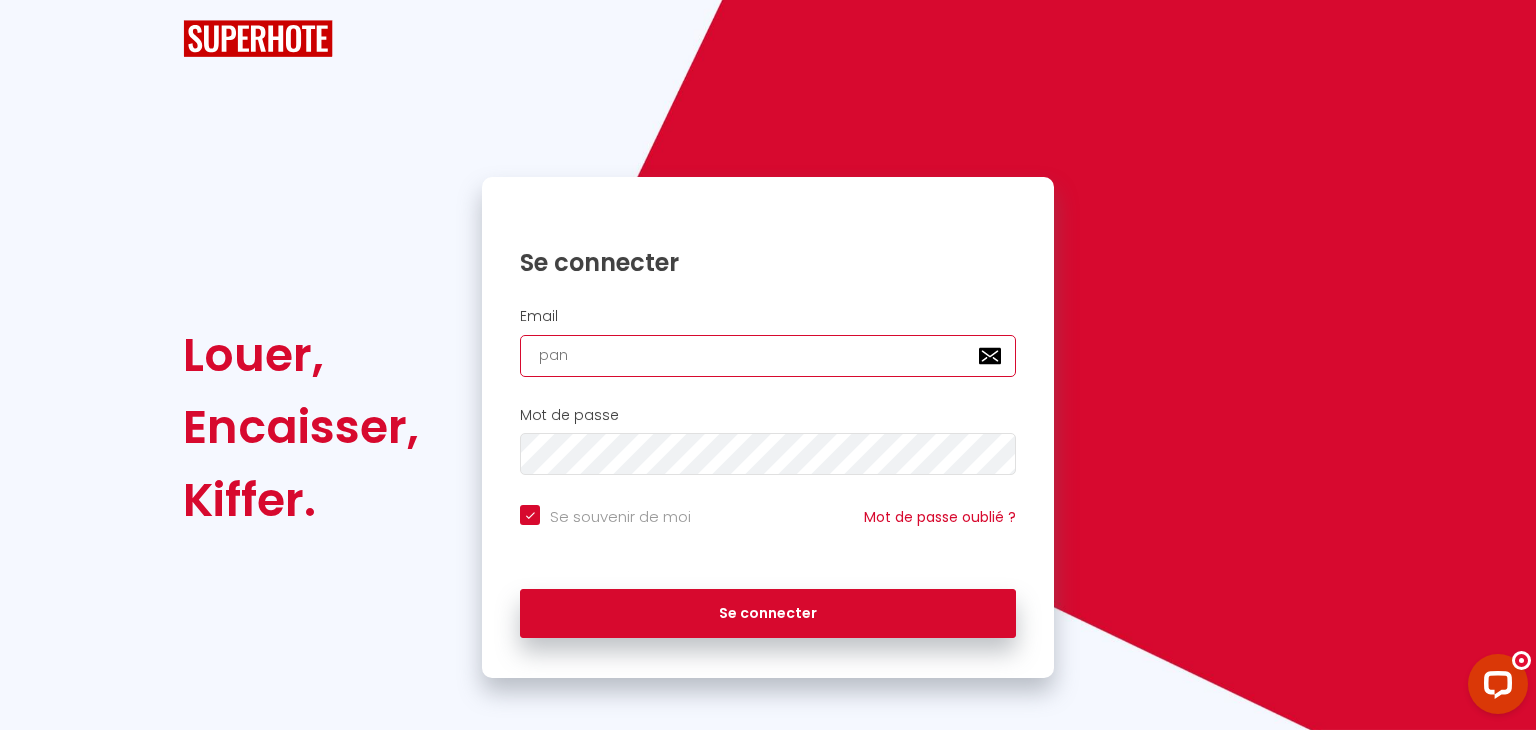 checkbox on "true" 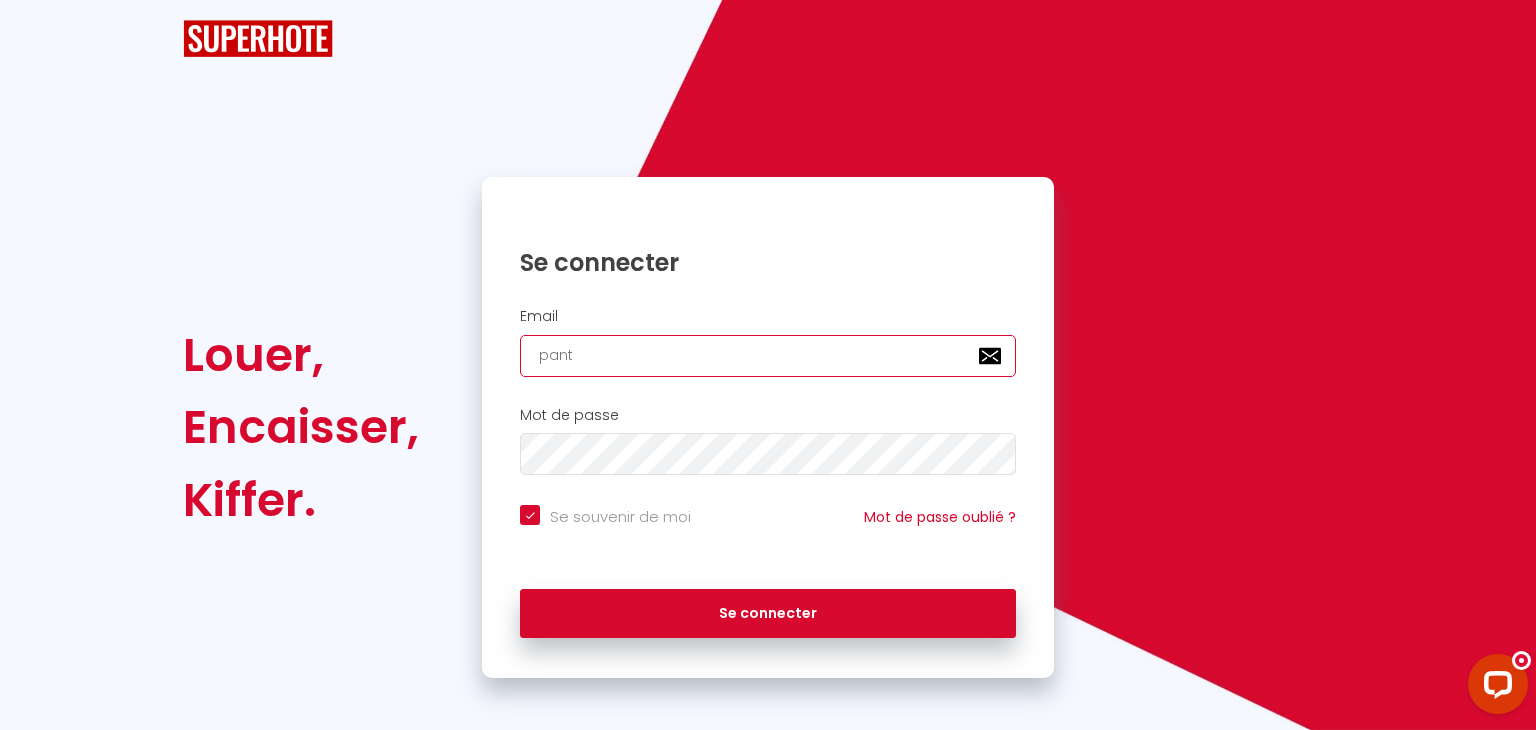 checkbox on "true" 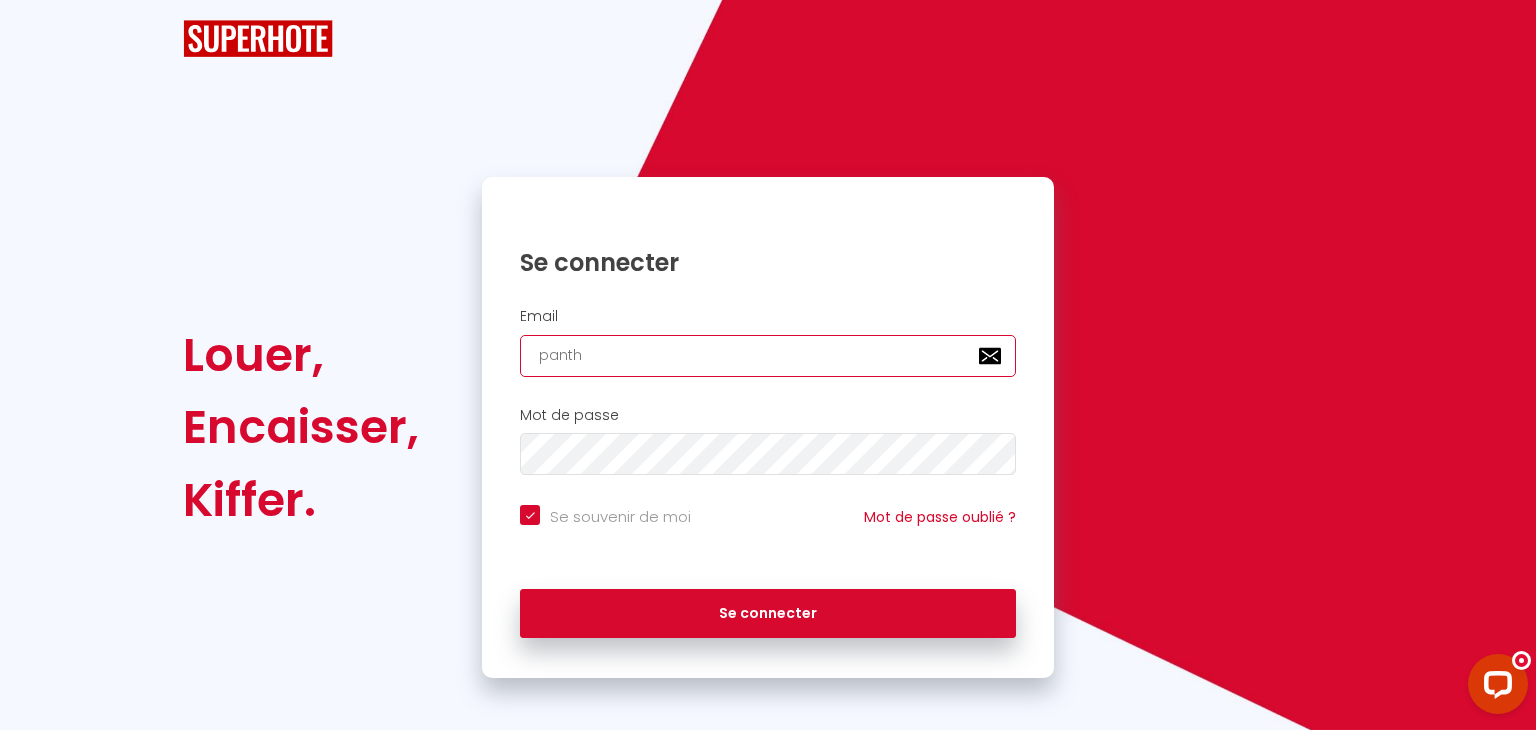 checkbox on "true" 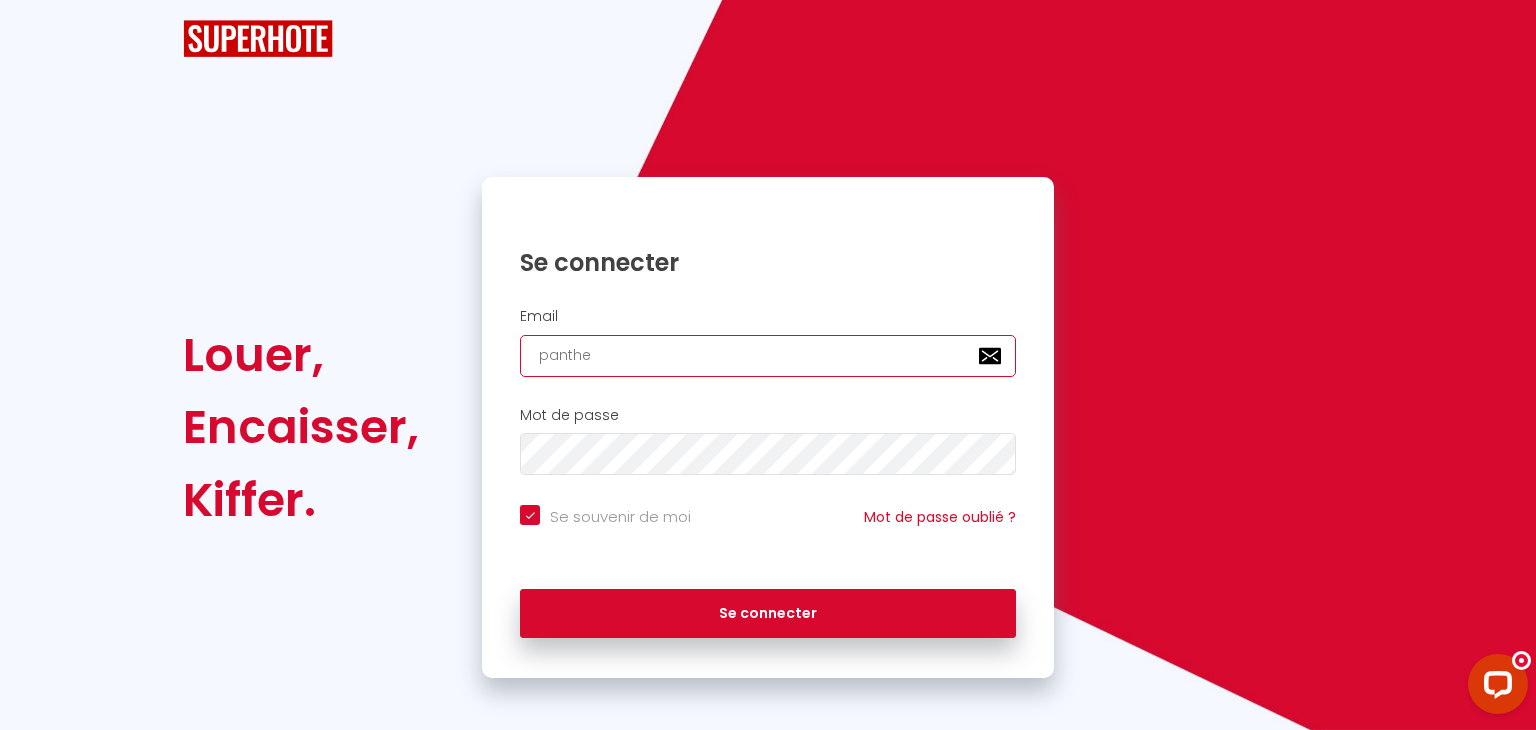 checkbox on "true" 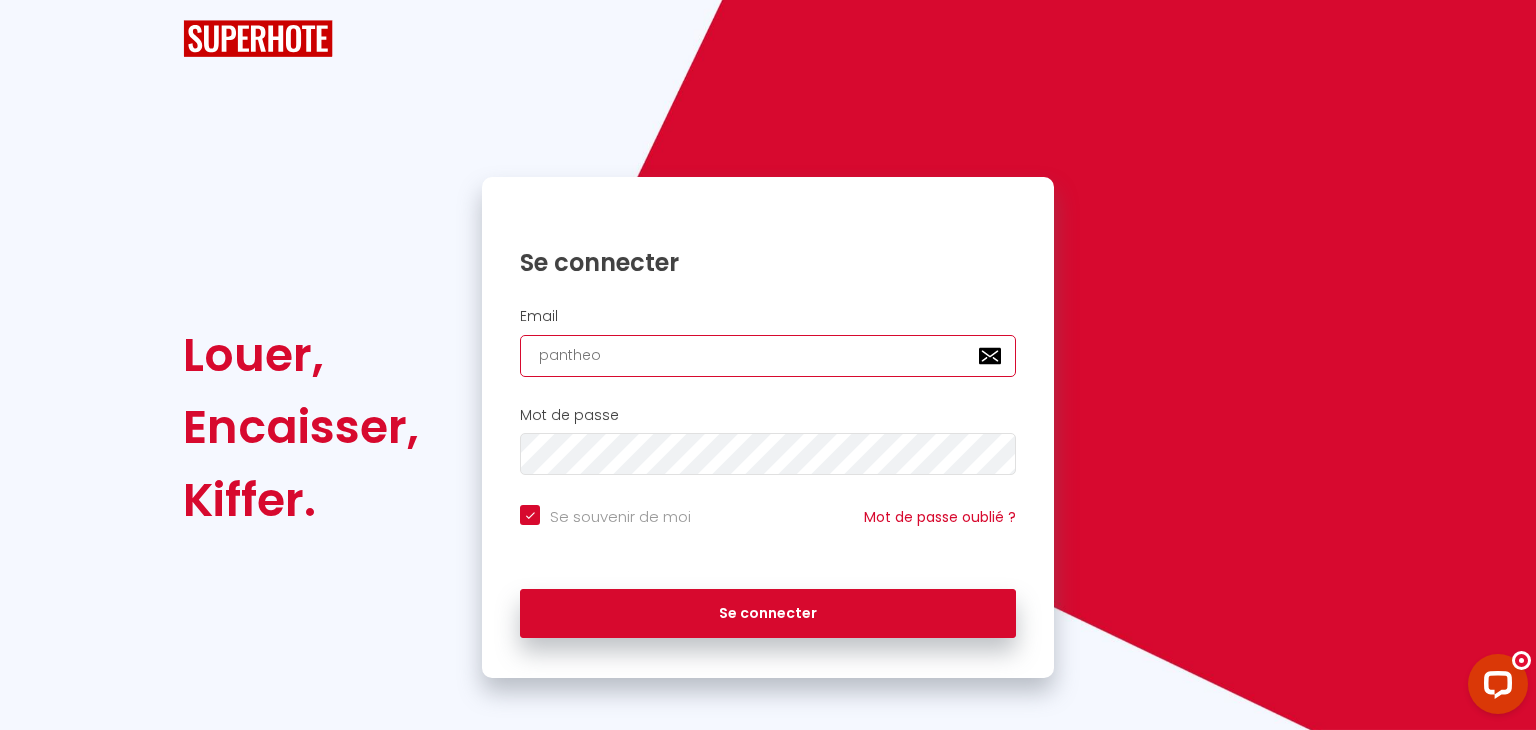checkbox on "true" 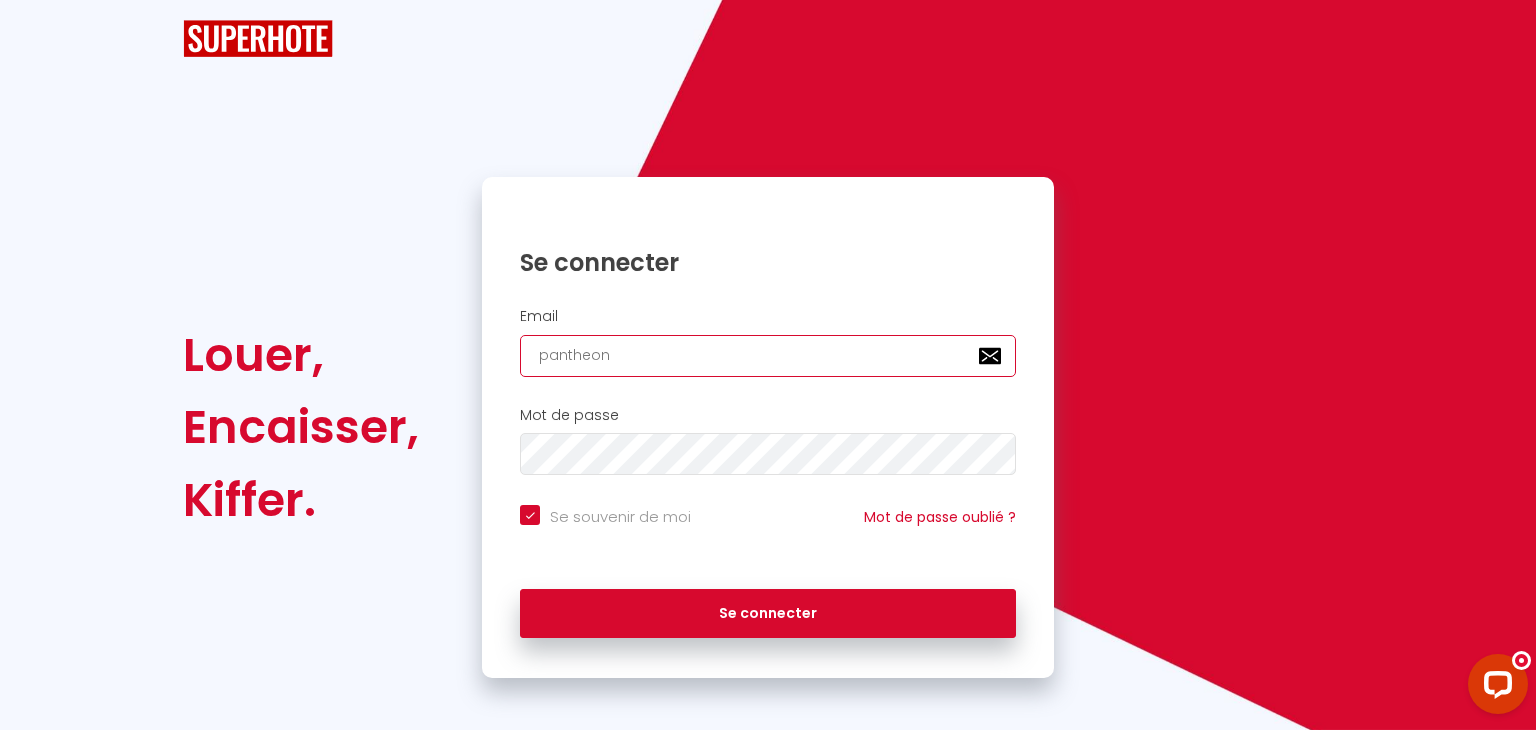 checkbox on "true" 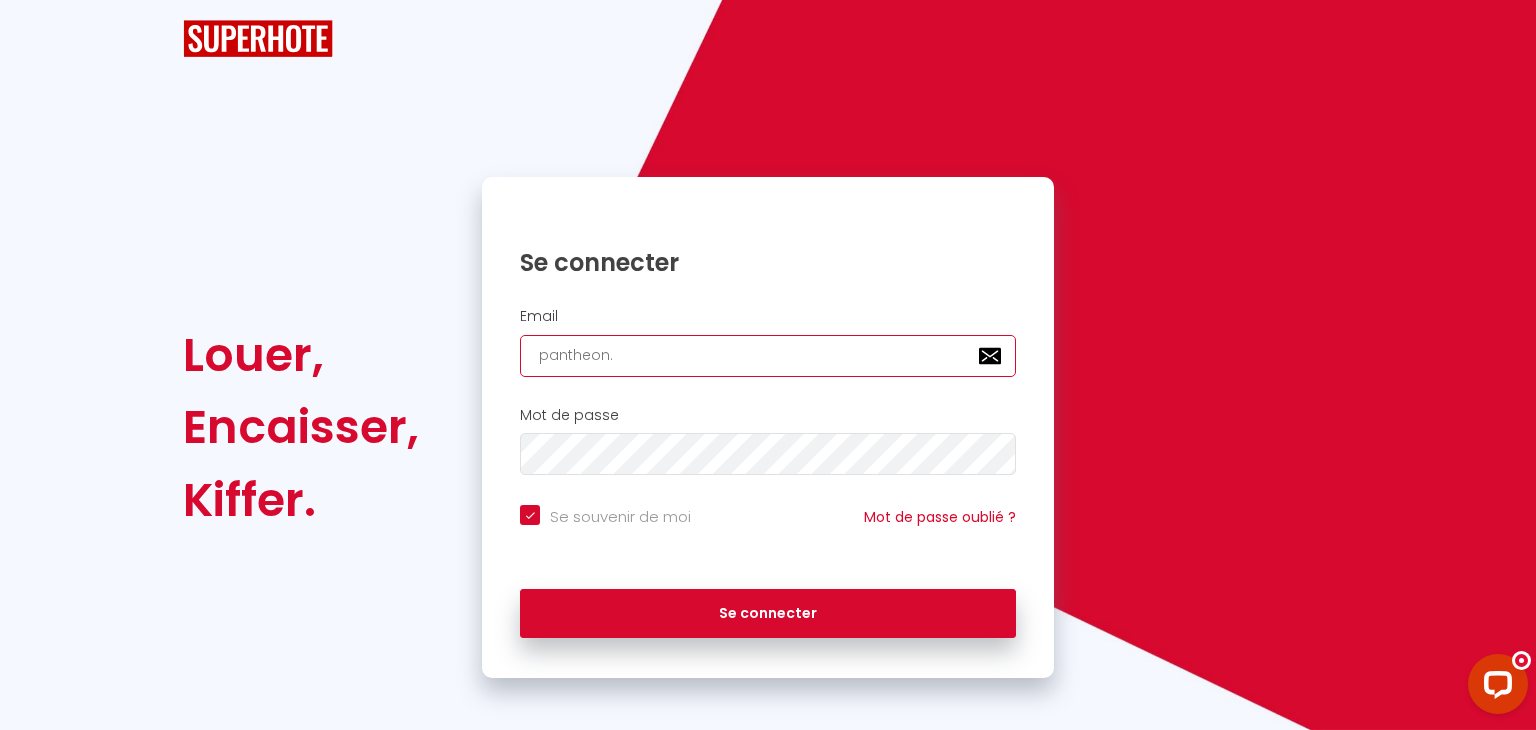 checkbox on "true" 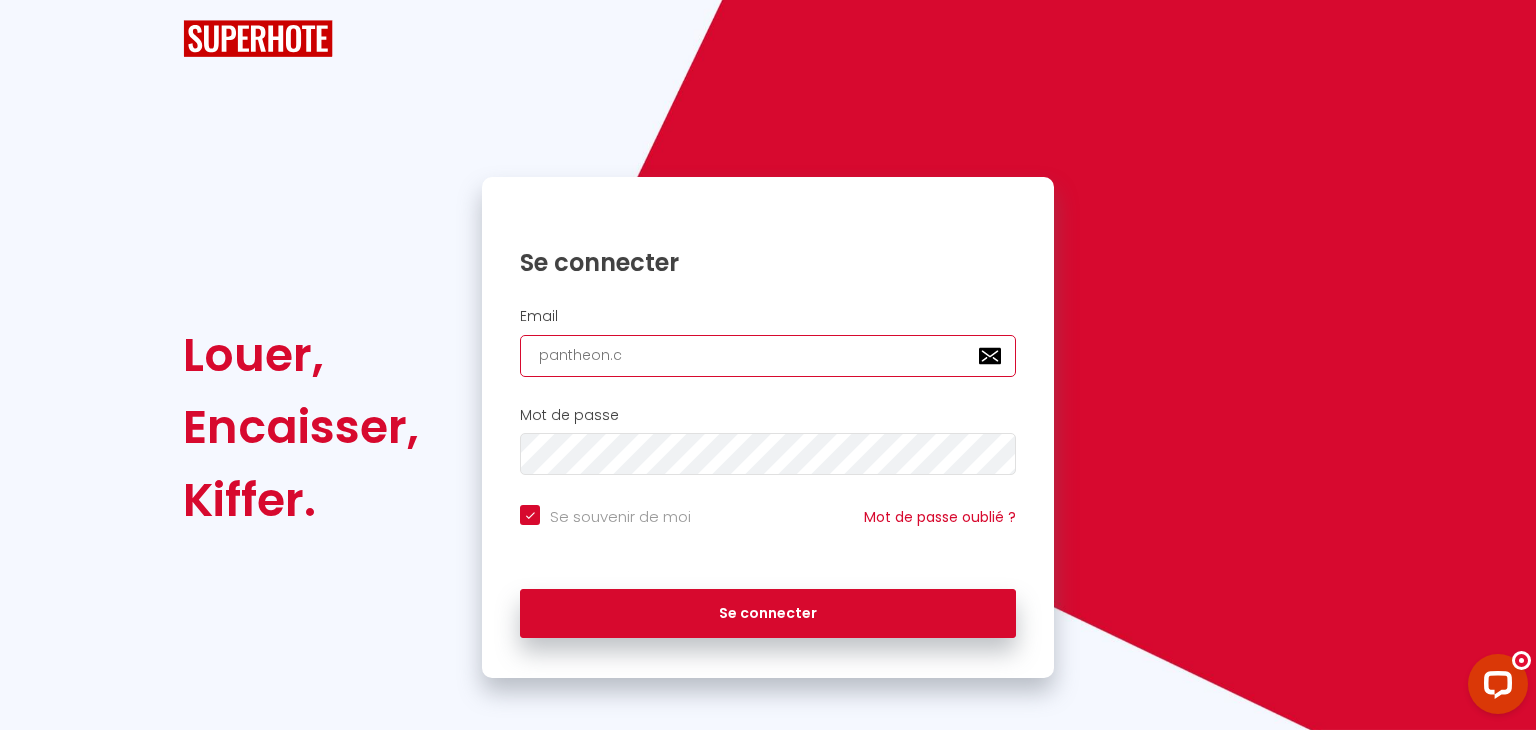 checkbox on "true" 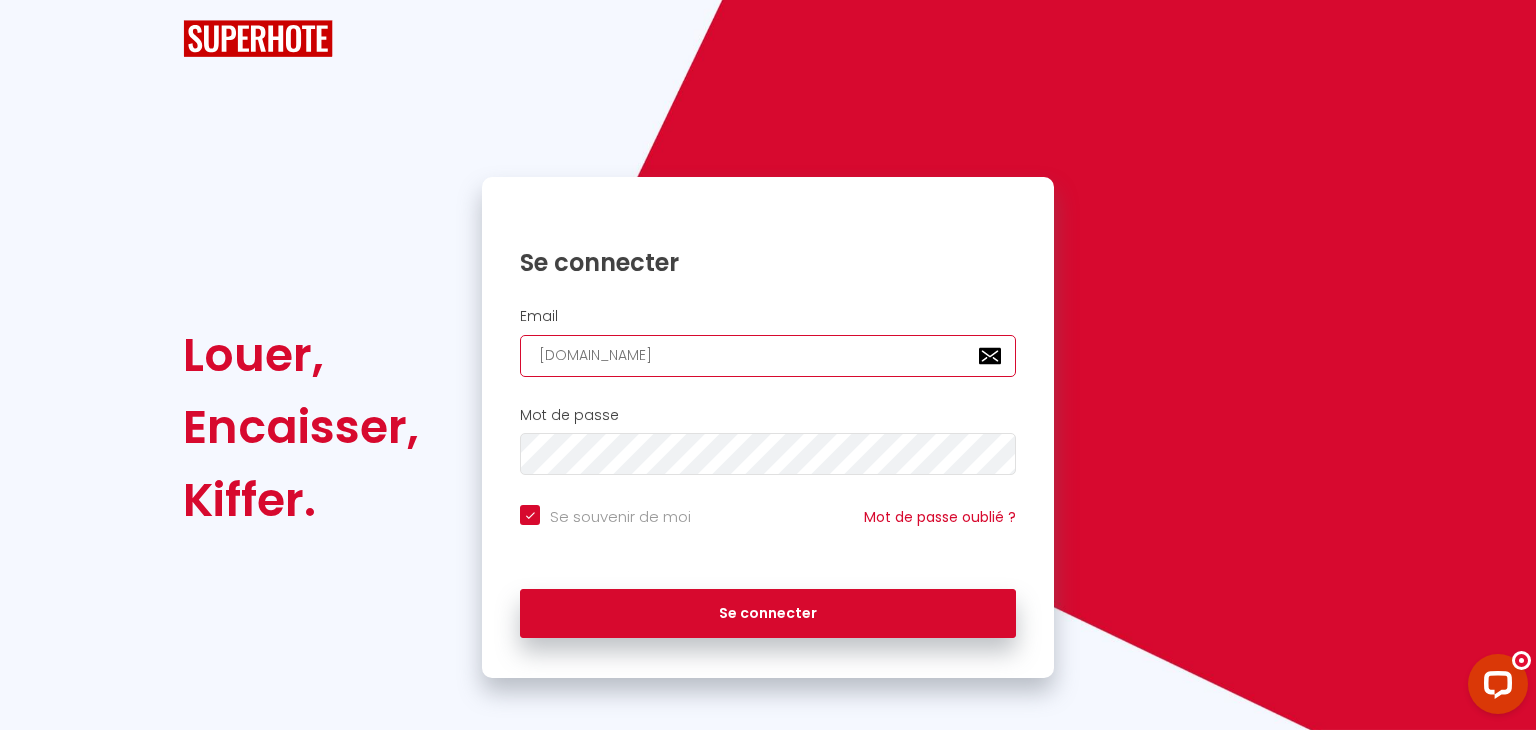 checkbox on "true" 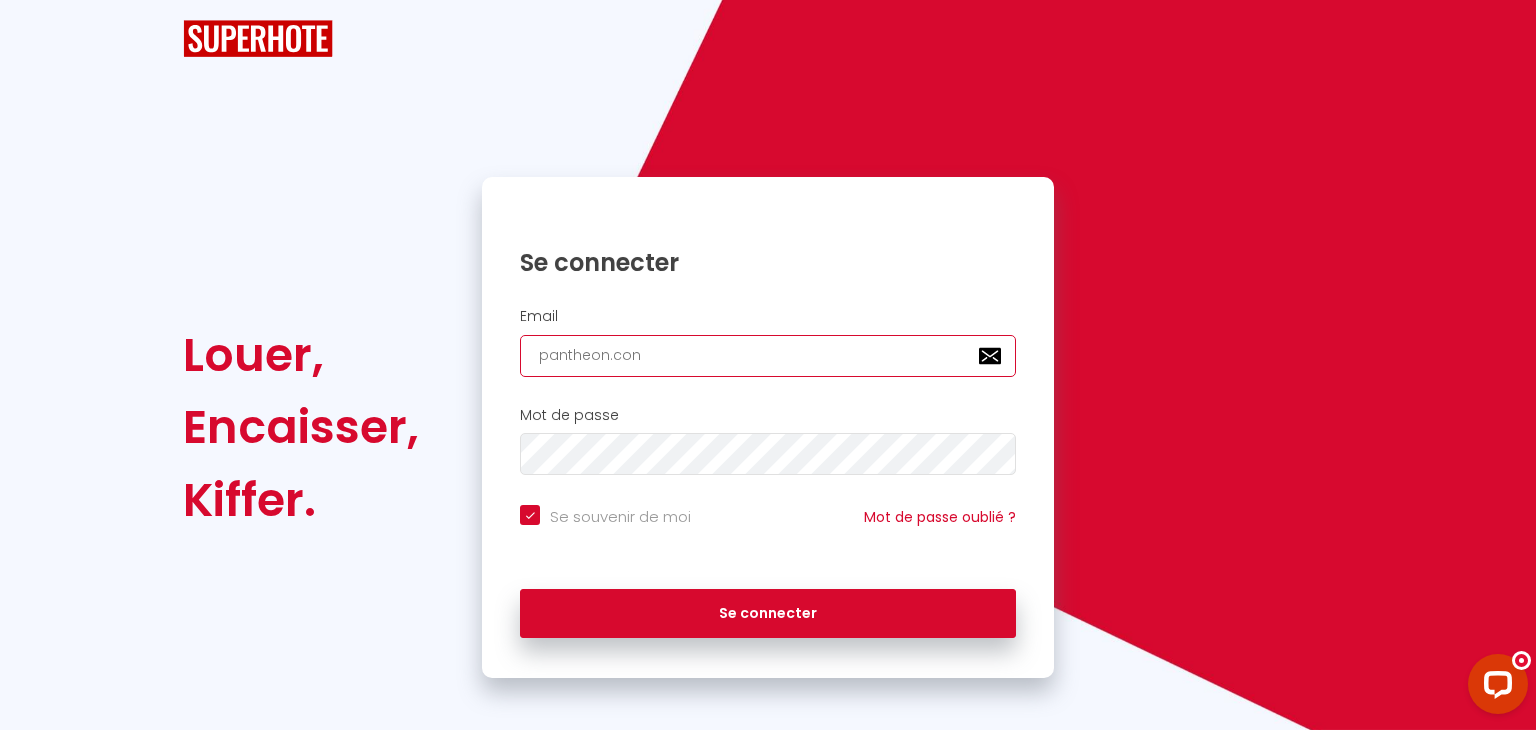 checkbox on "true" 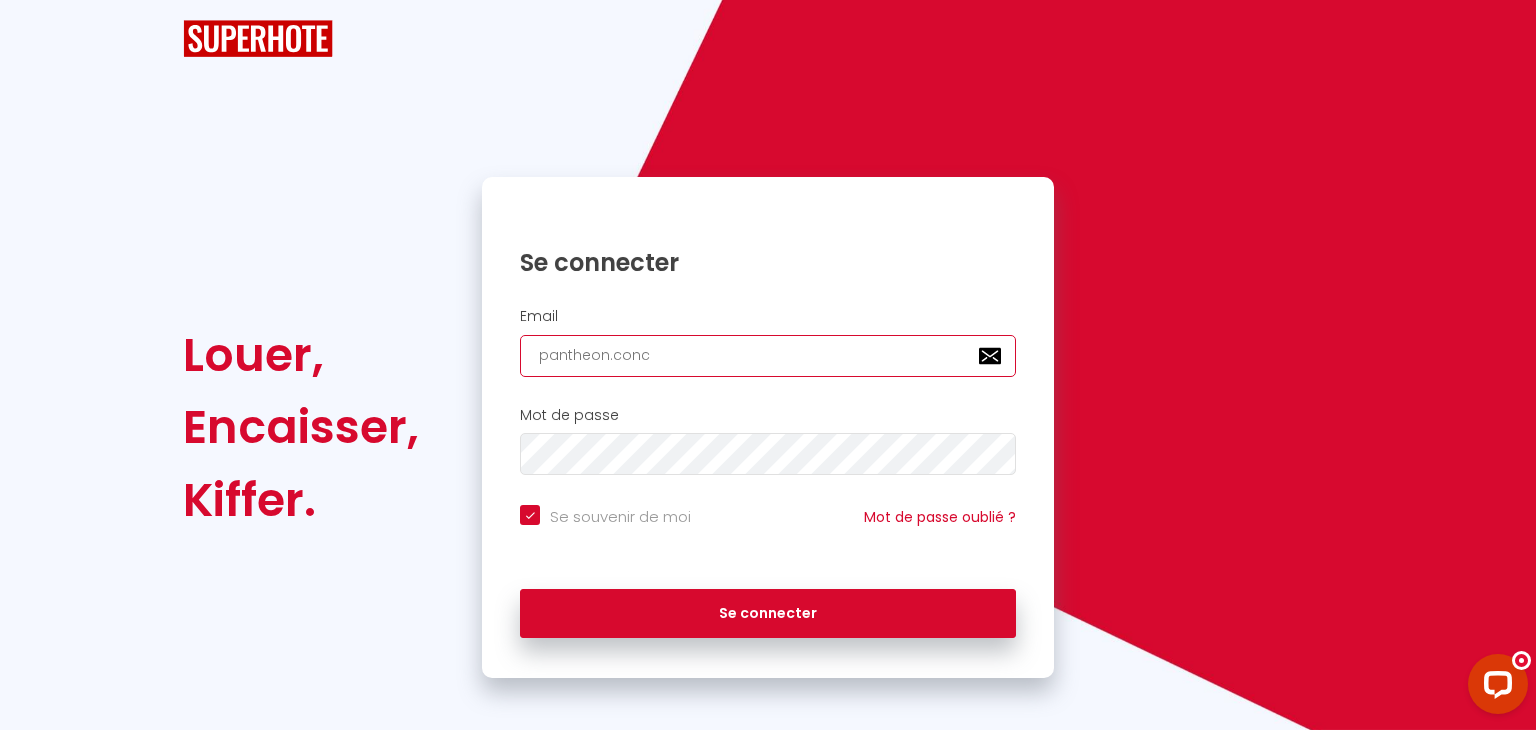 checkbox on "true" 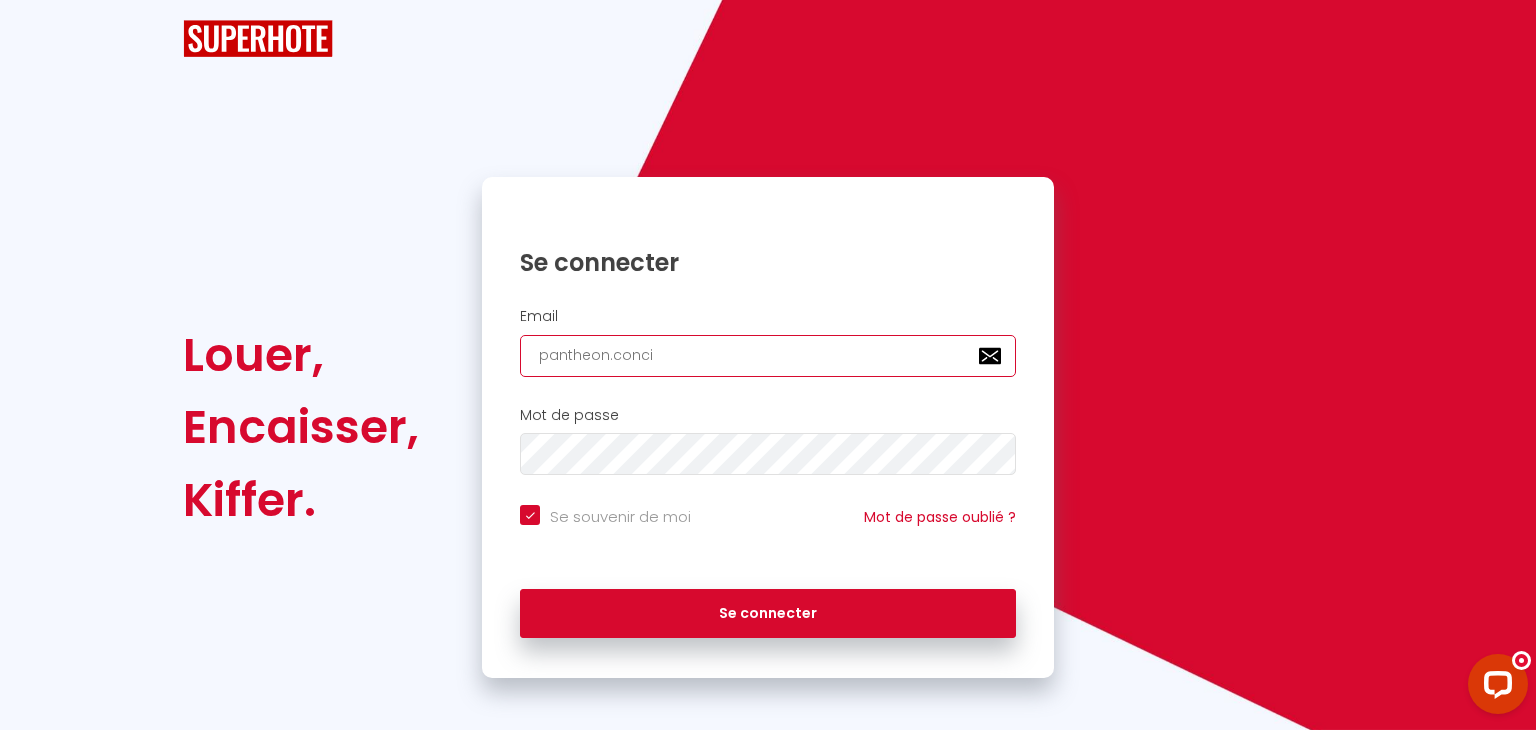 checkbox on "true" 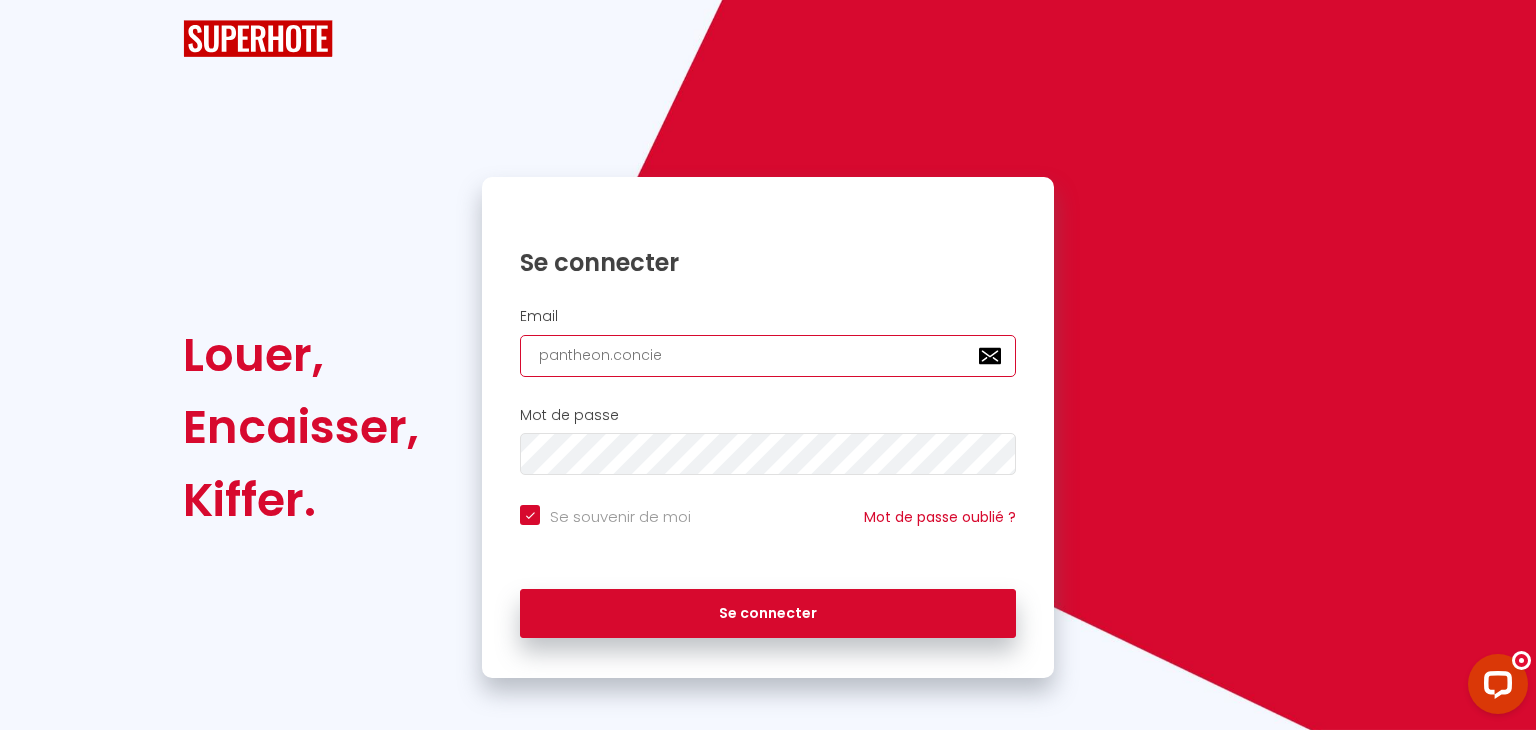 checkbox on "true" 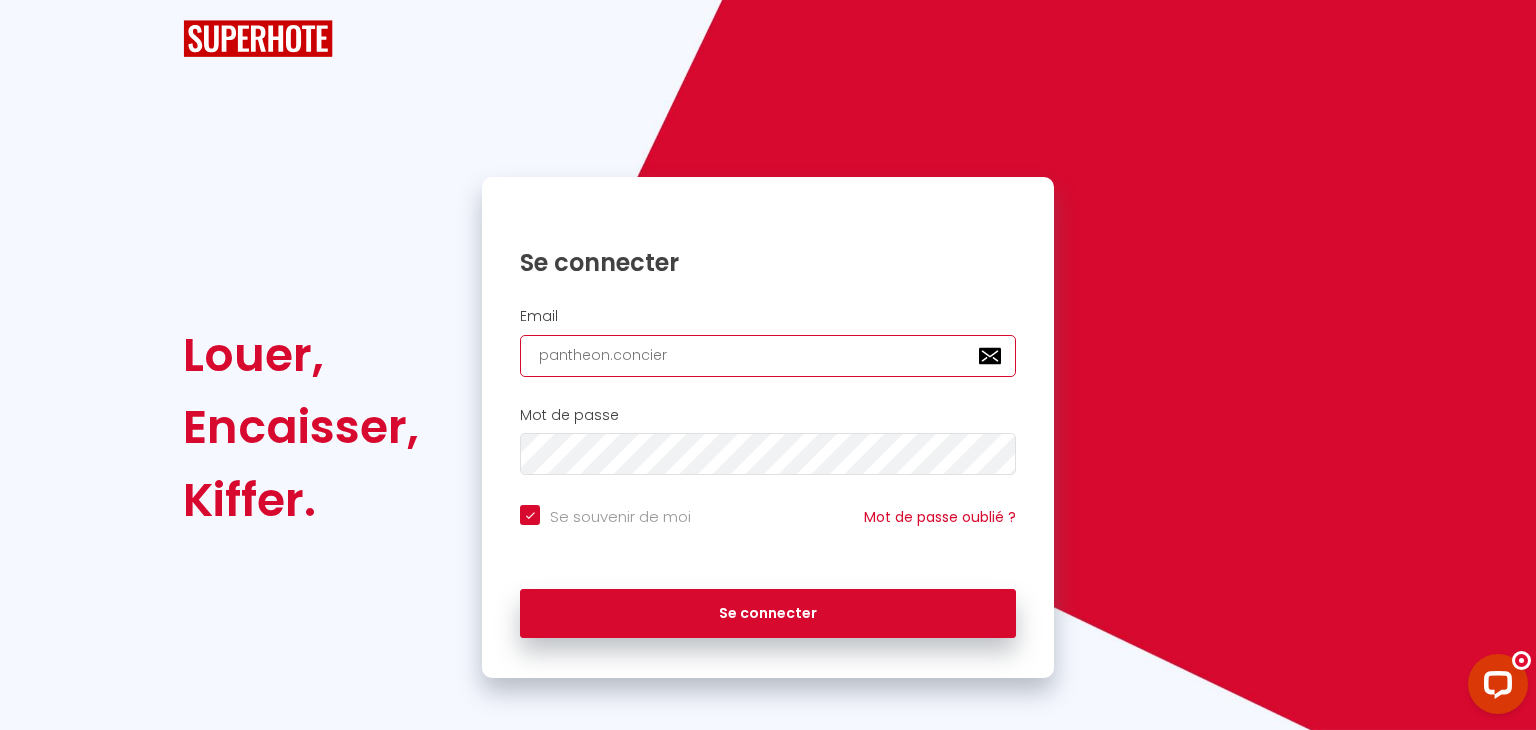 checkbox on "true" 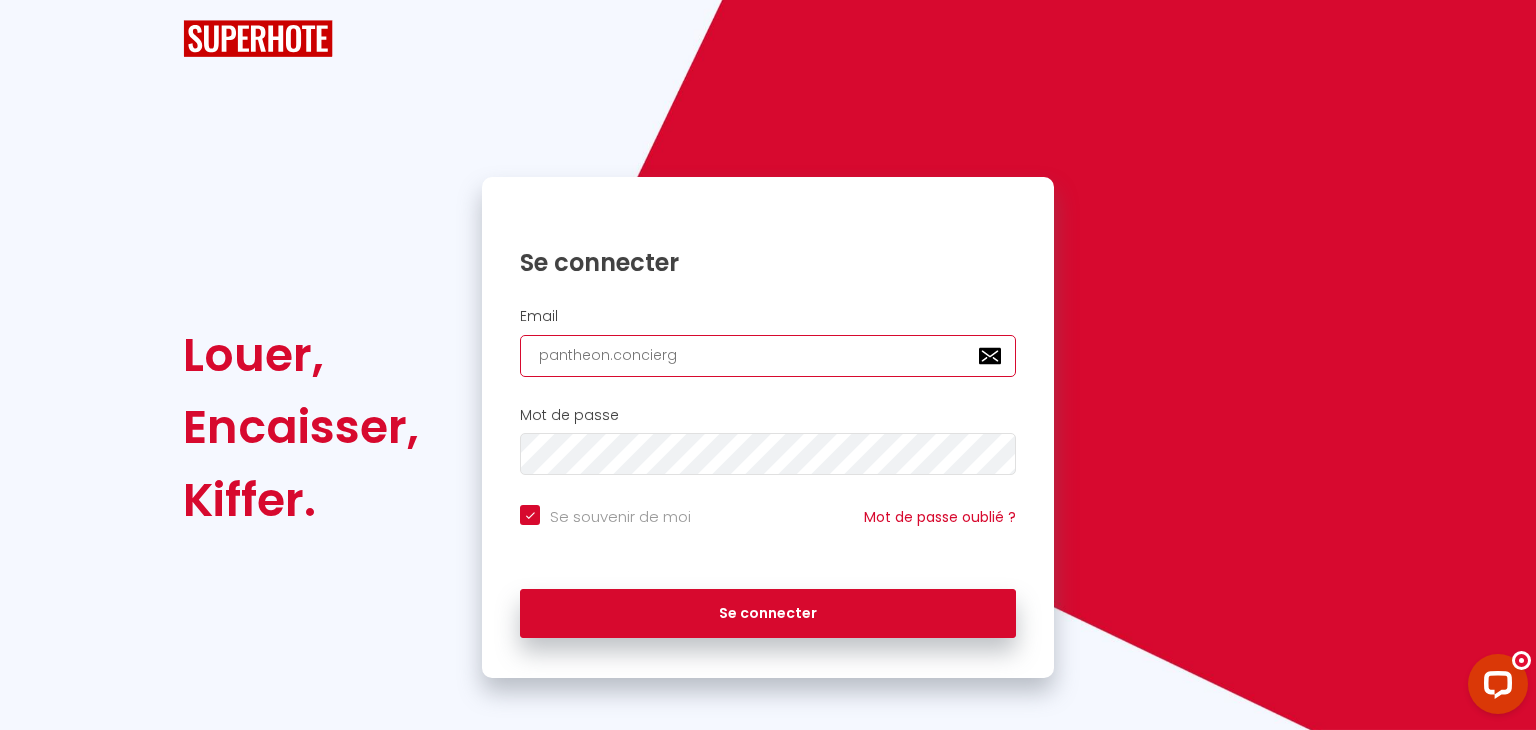 checkbox on "true" 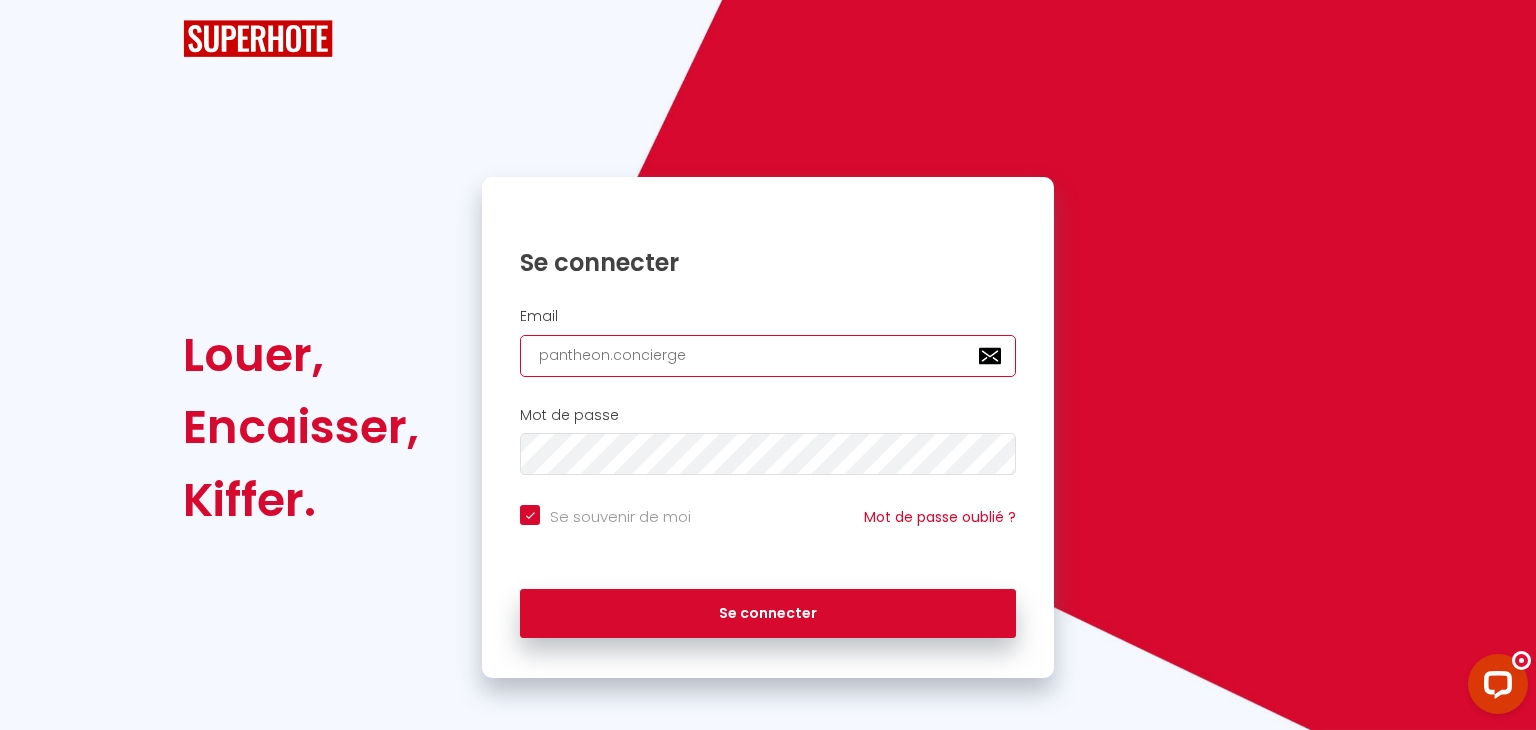 checkbox on "true" 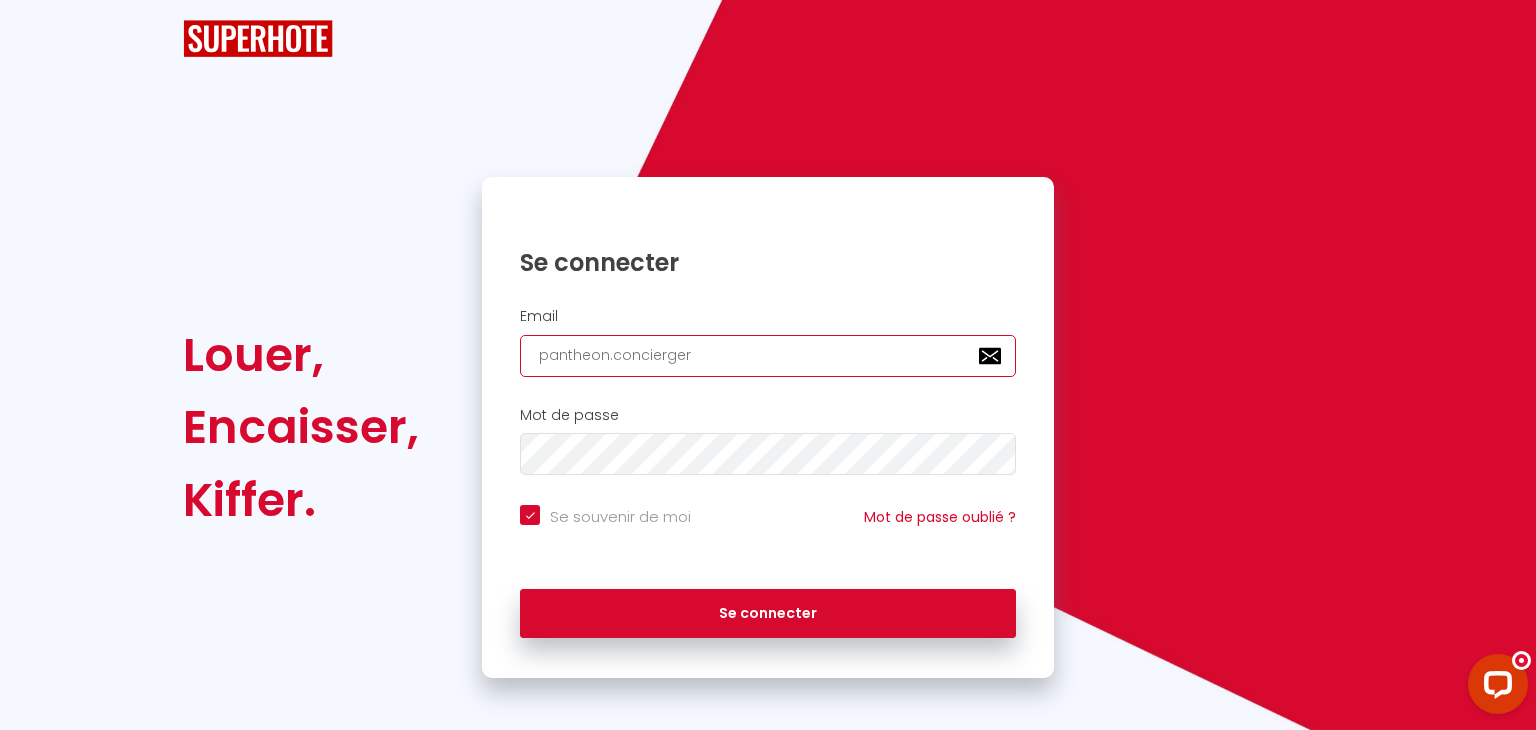 checkbox on "true" 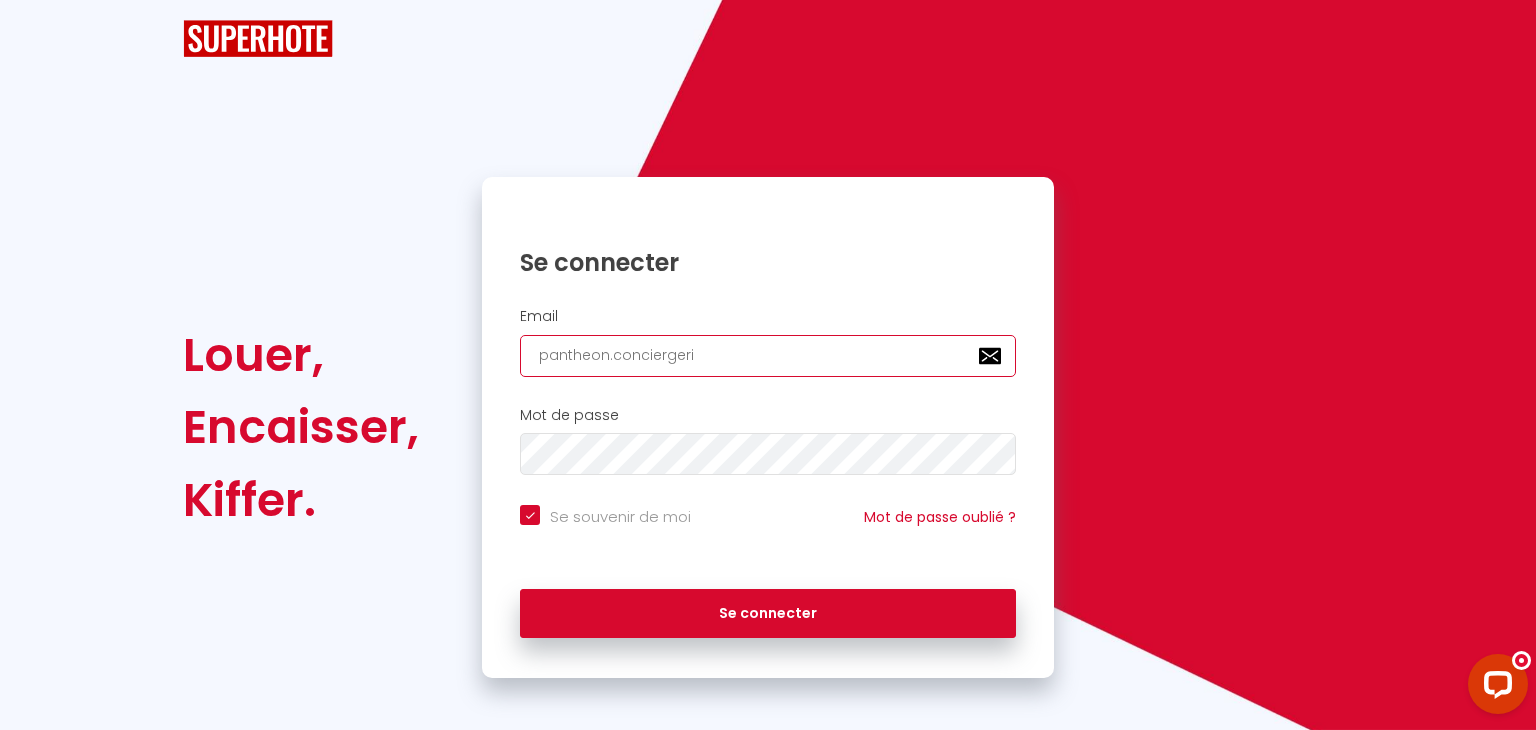 checkbox on "true" 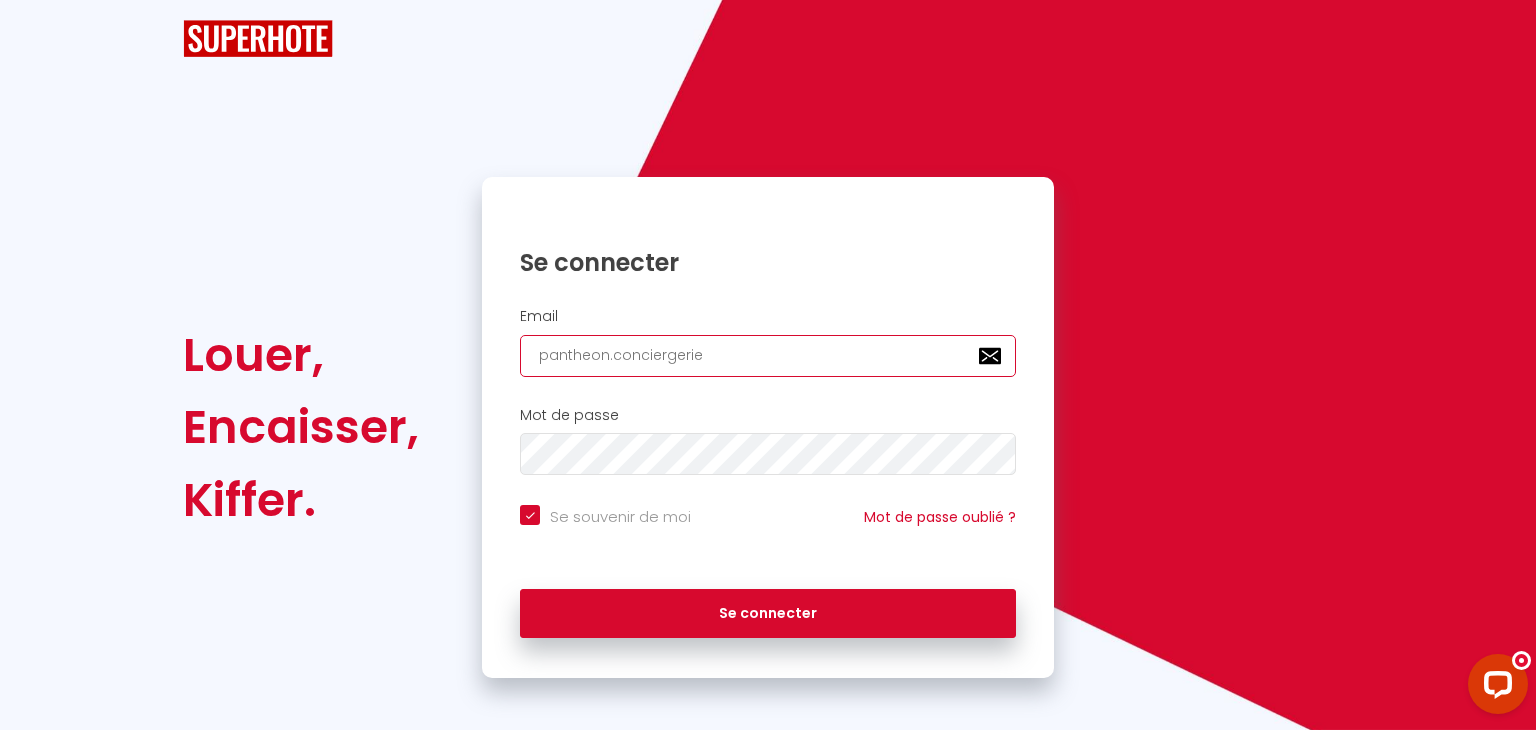 checkbox on "true" 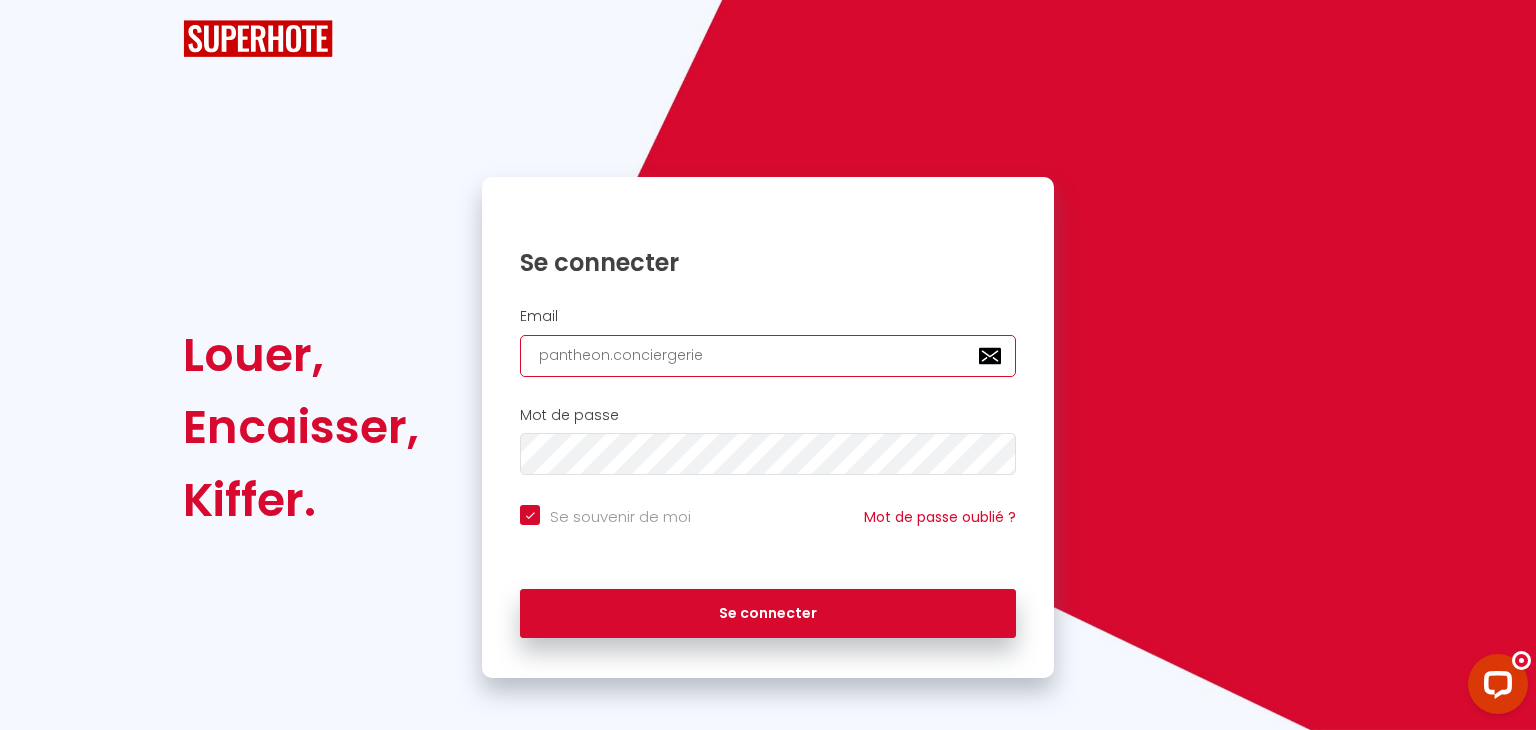 type on "pantheon.conciergerie@" 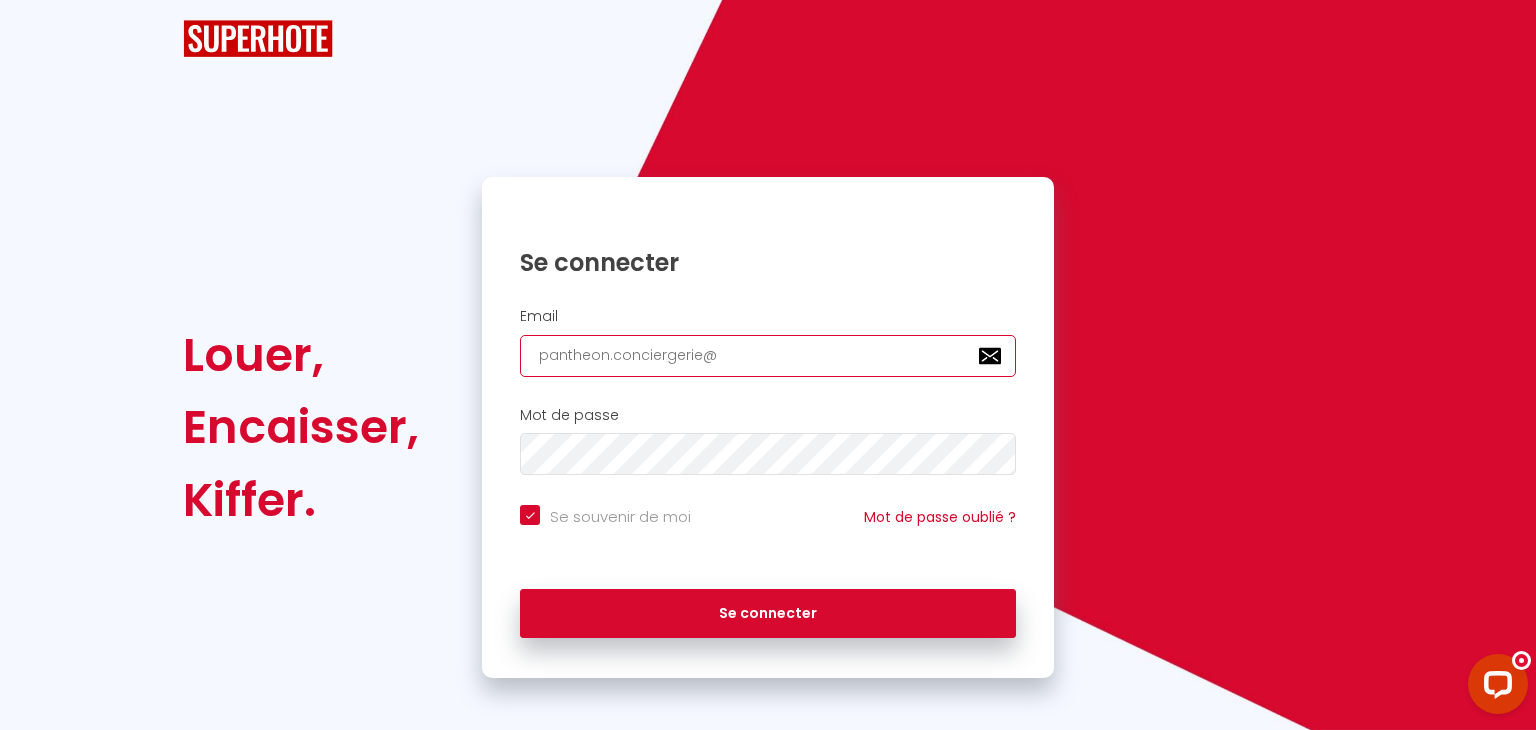 checkbox on "true" 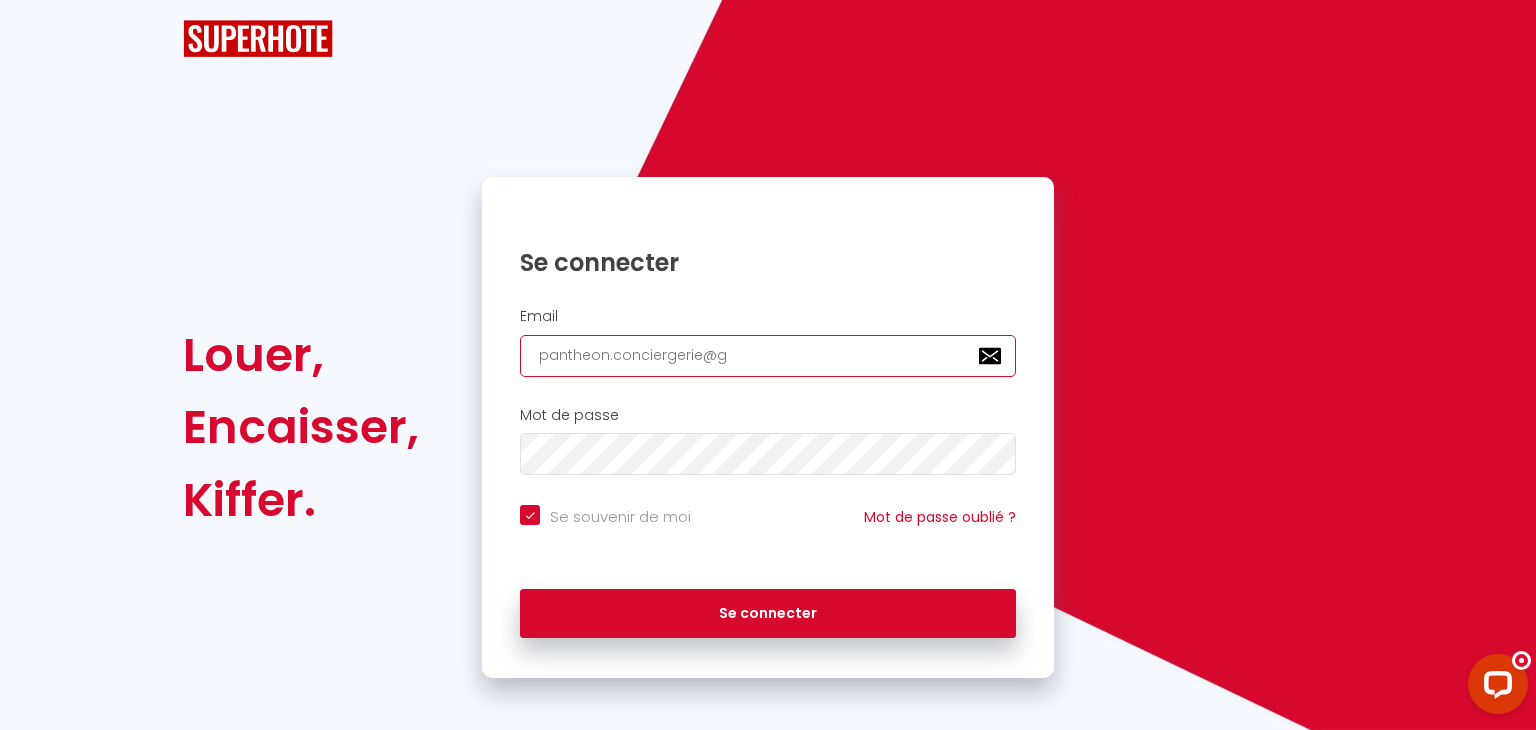 checkbox on "true" 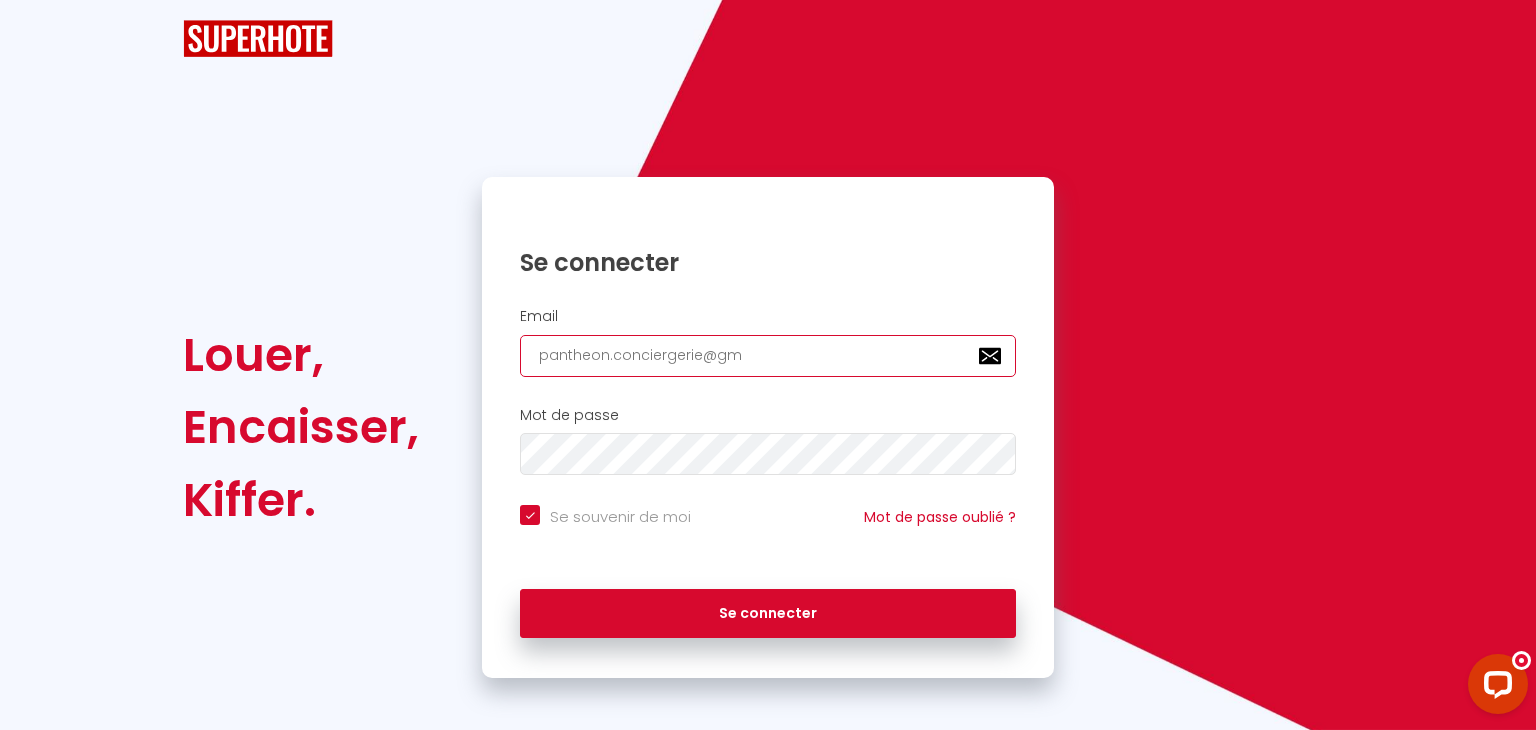checkbox on "true" 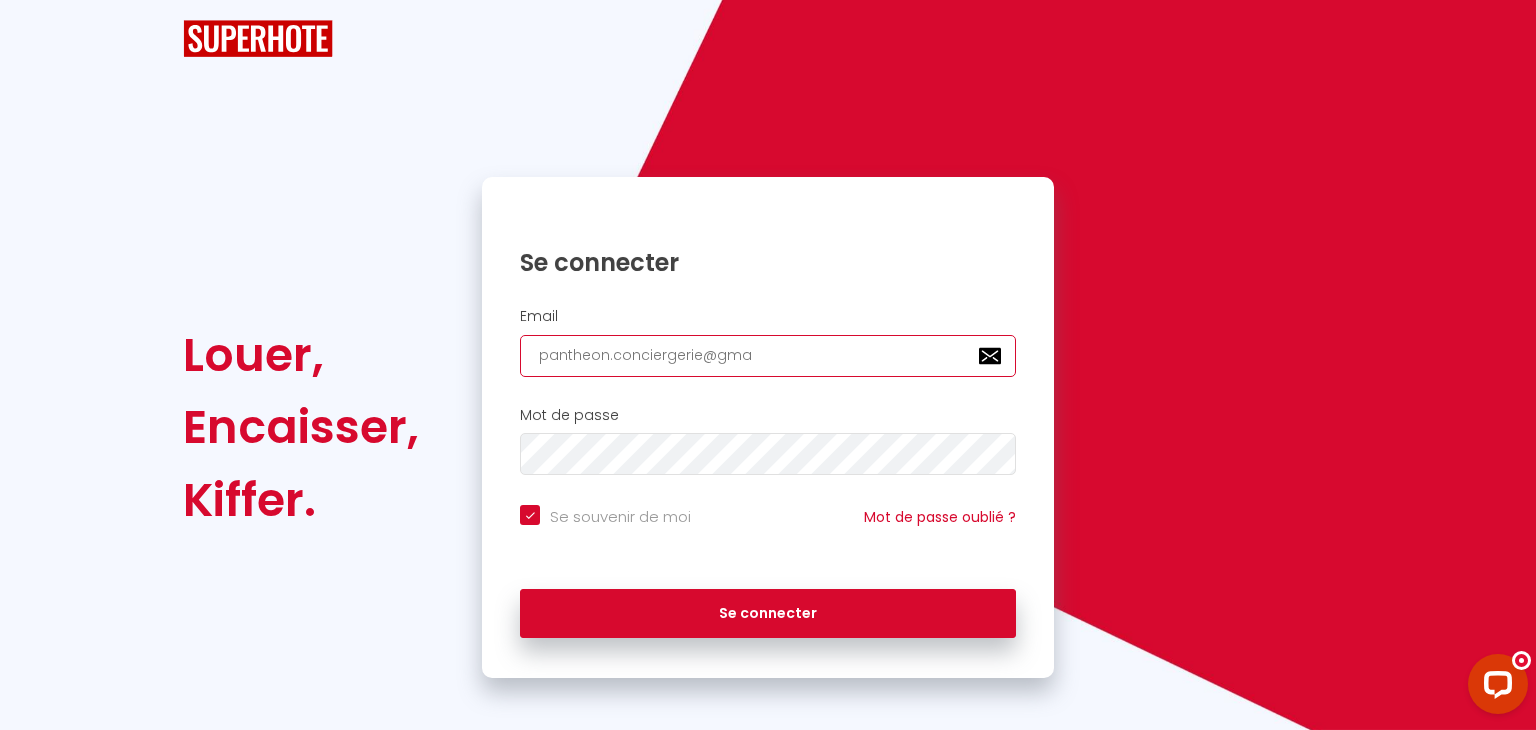 checkbox on "true" 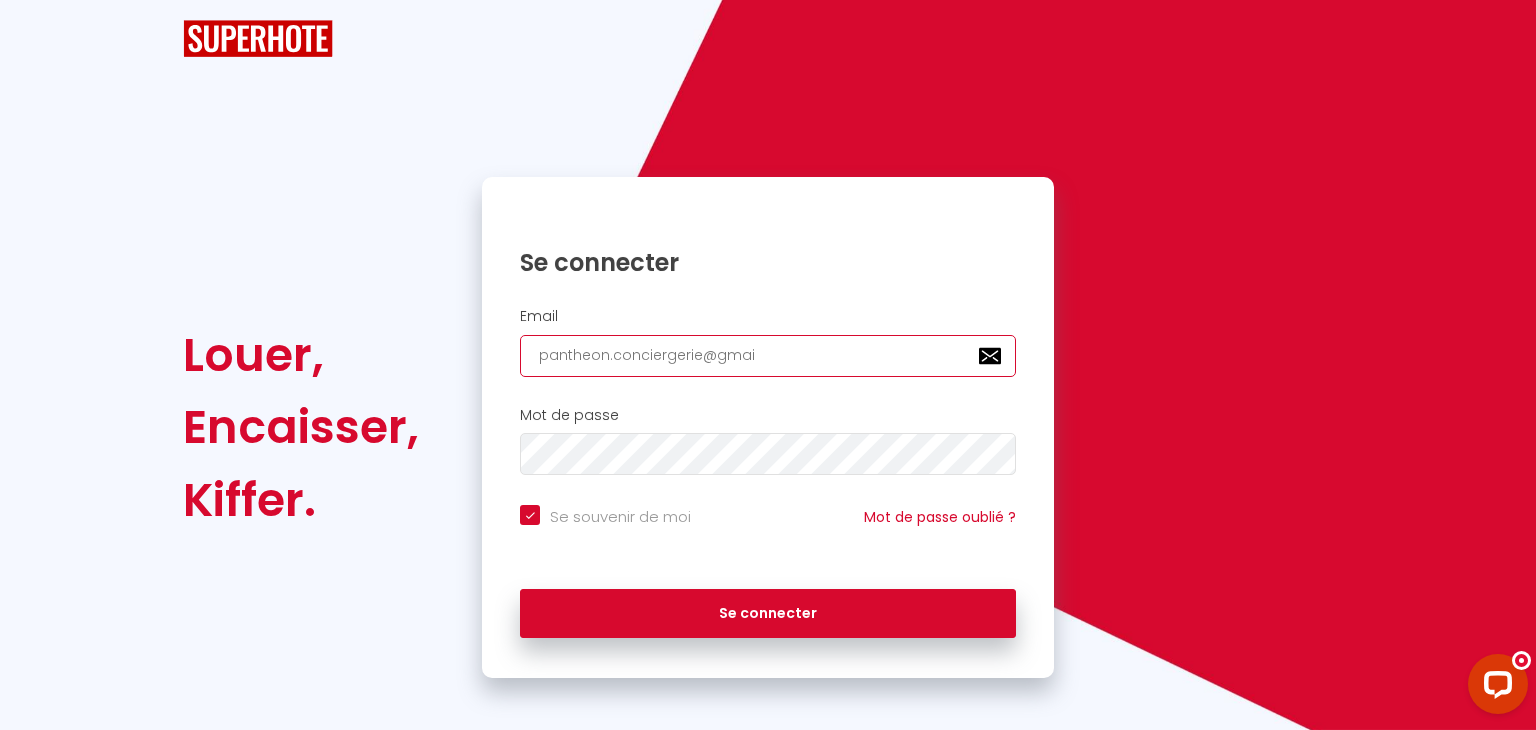 checkbox on "true" 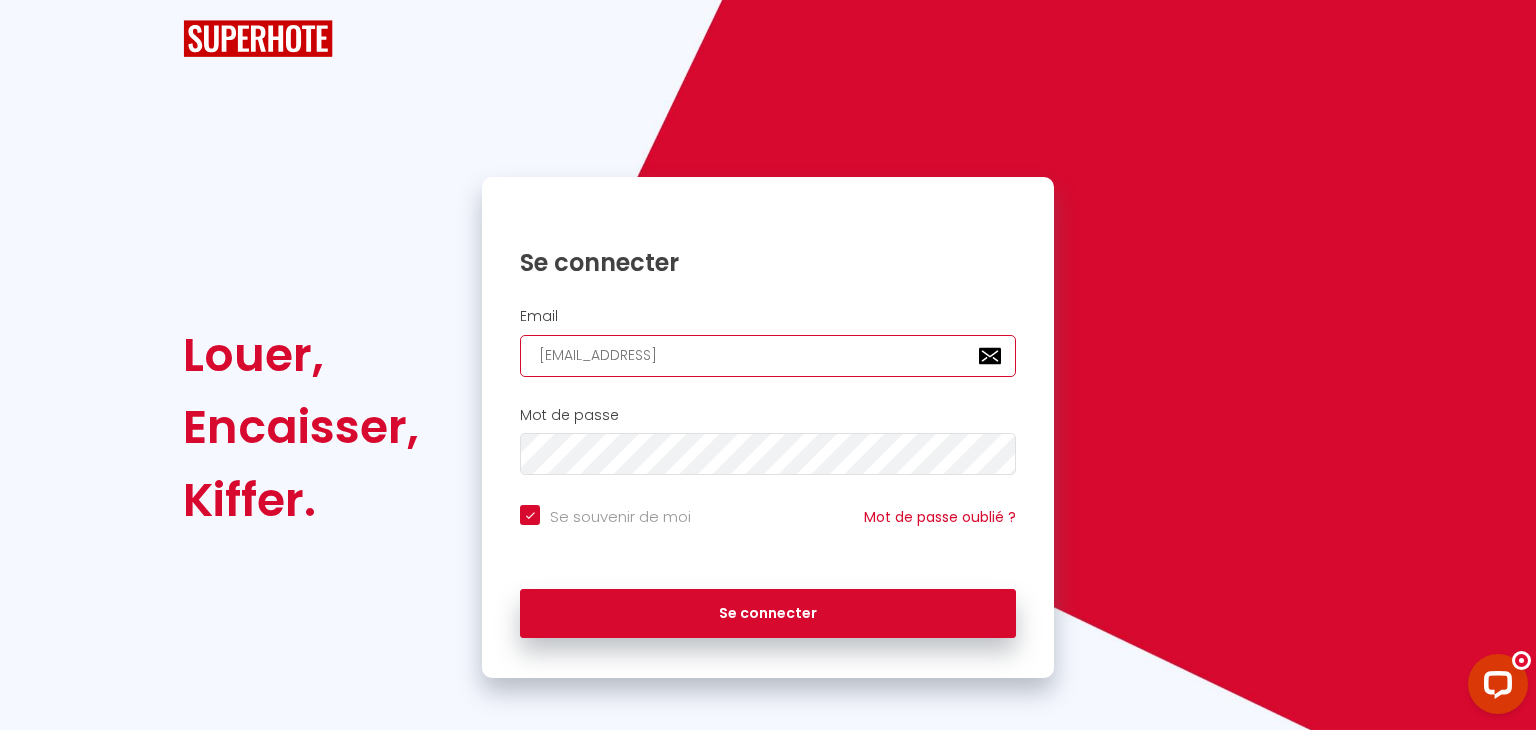 checkbox on "true" 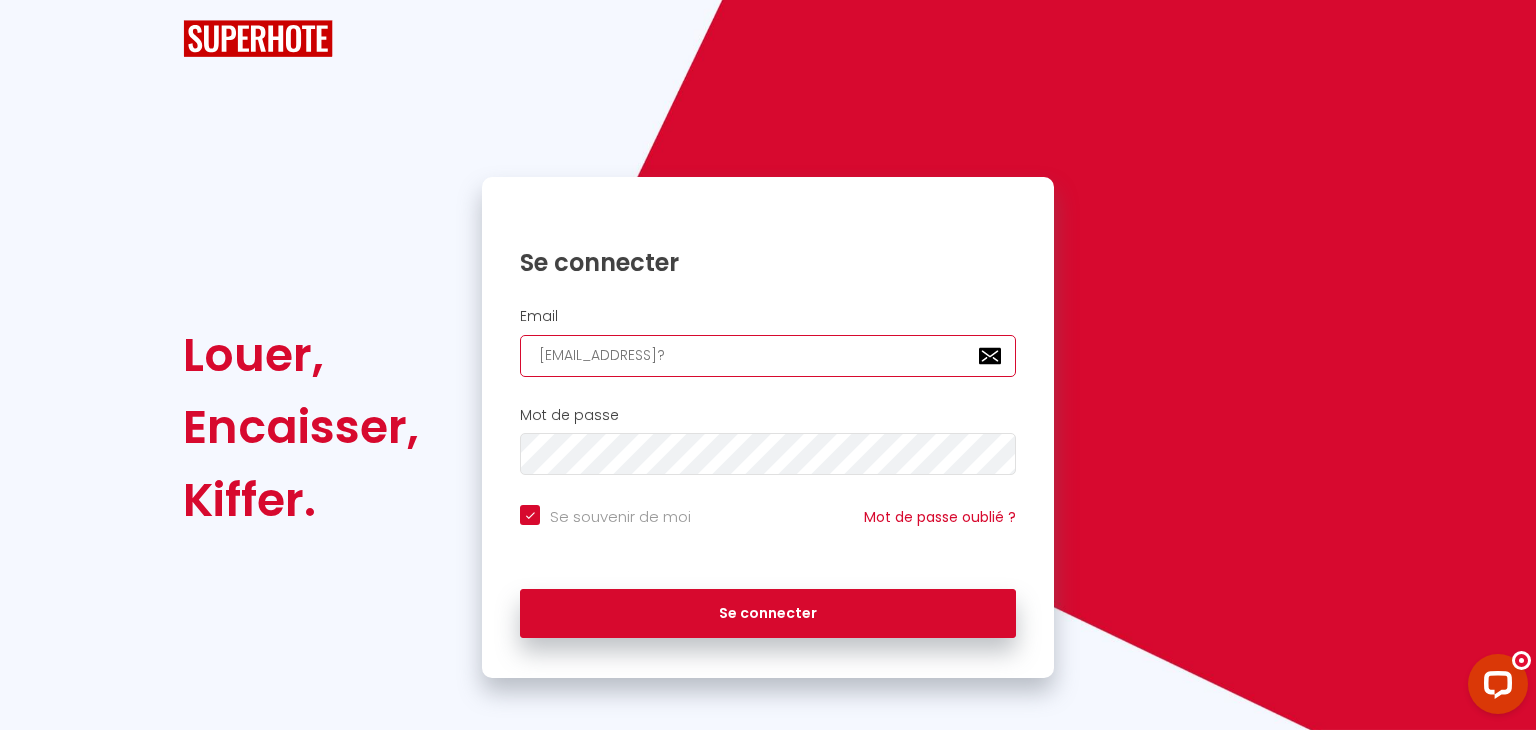 checkbox on "true" 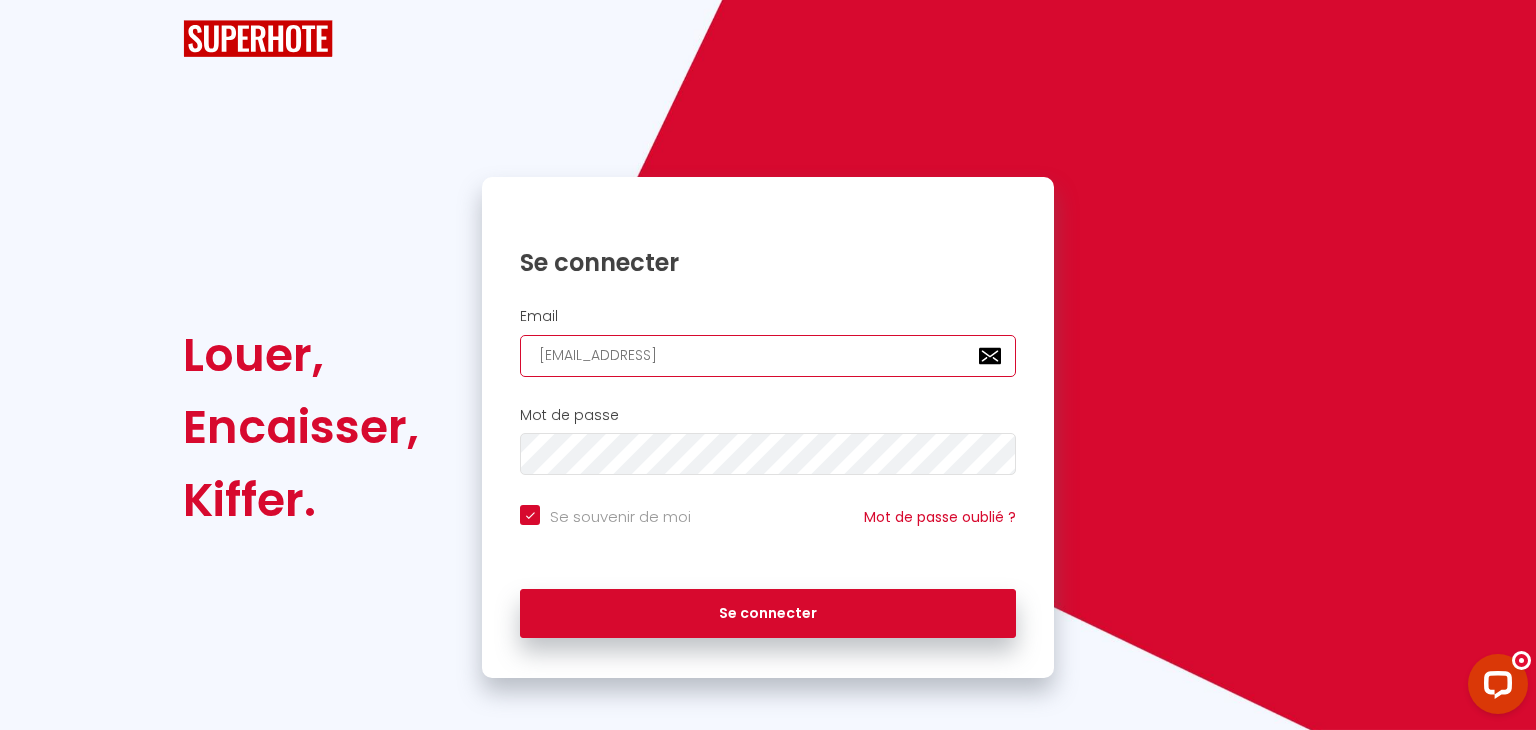 checkbox on "true" 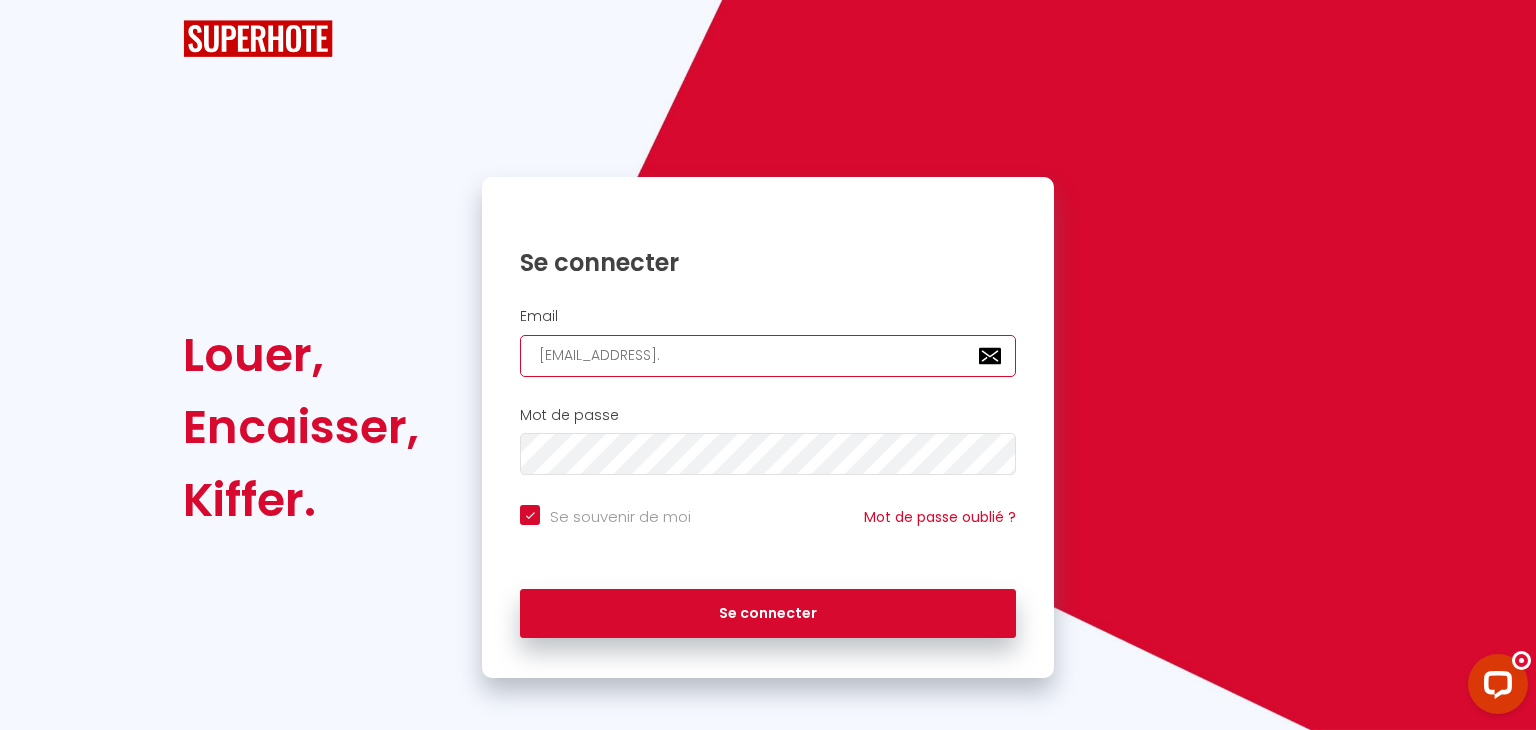 checkbox on "true" 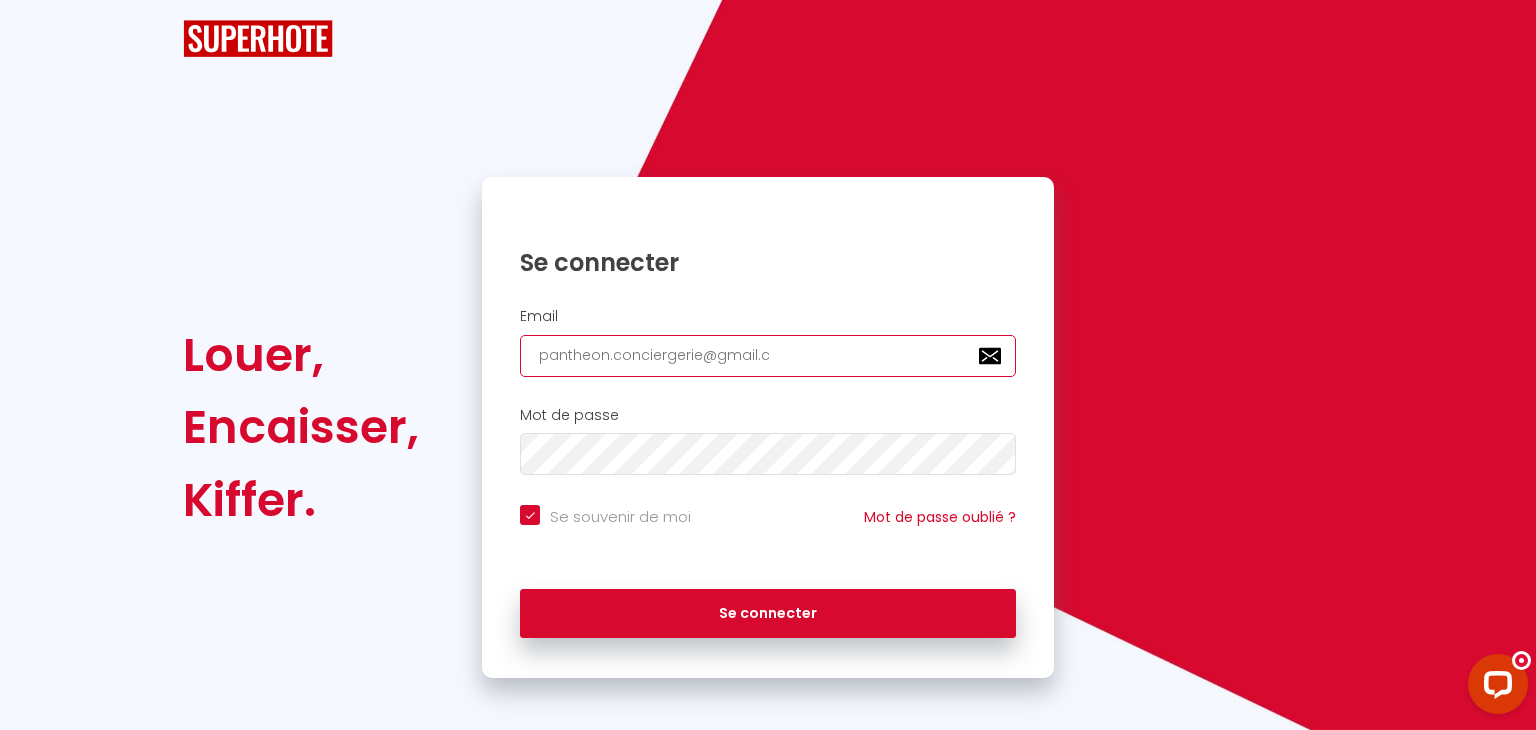 checkbox on "true" 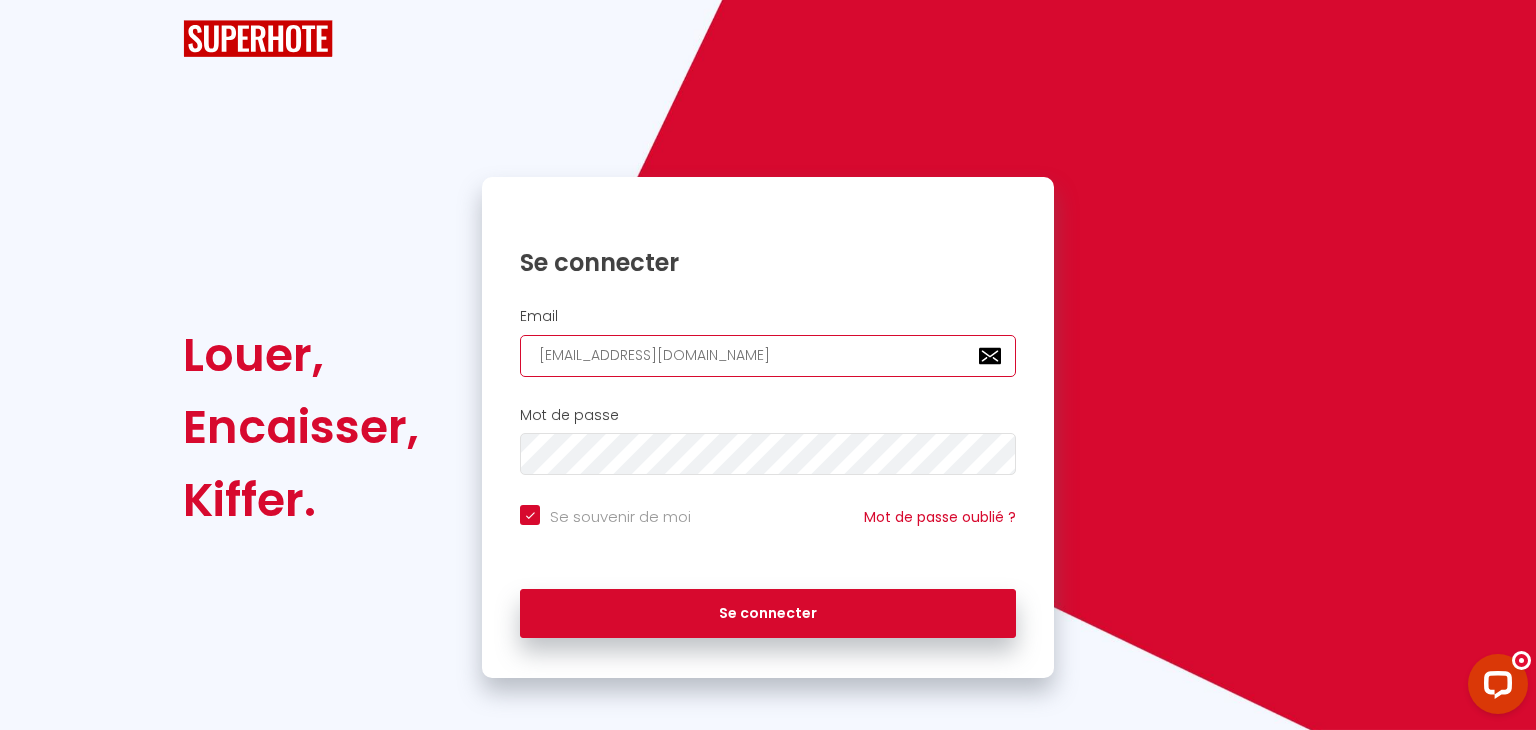 checkbox on "true" 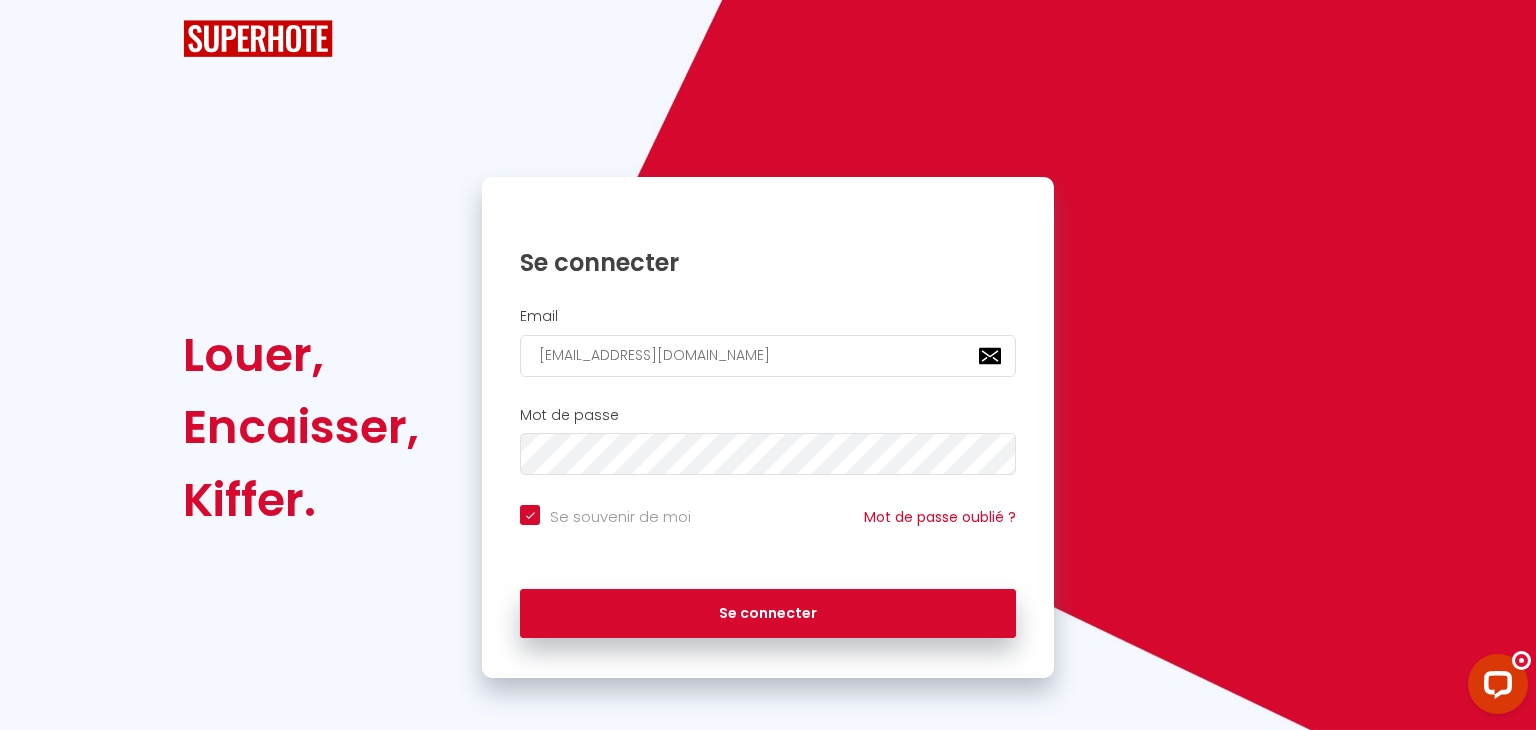 click on "Mot de passe" at bounding box center (768, 441) 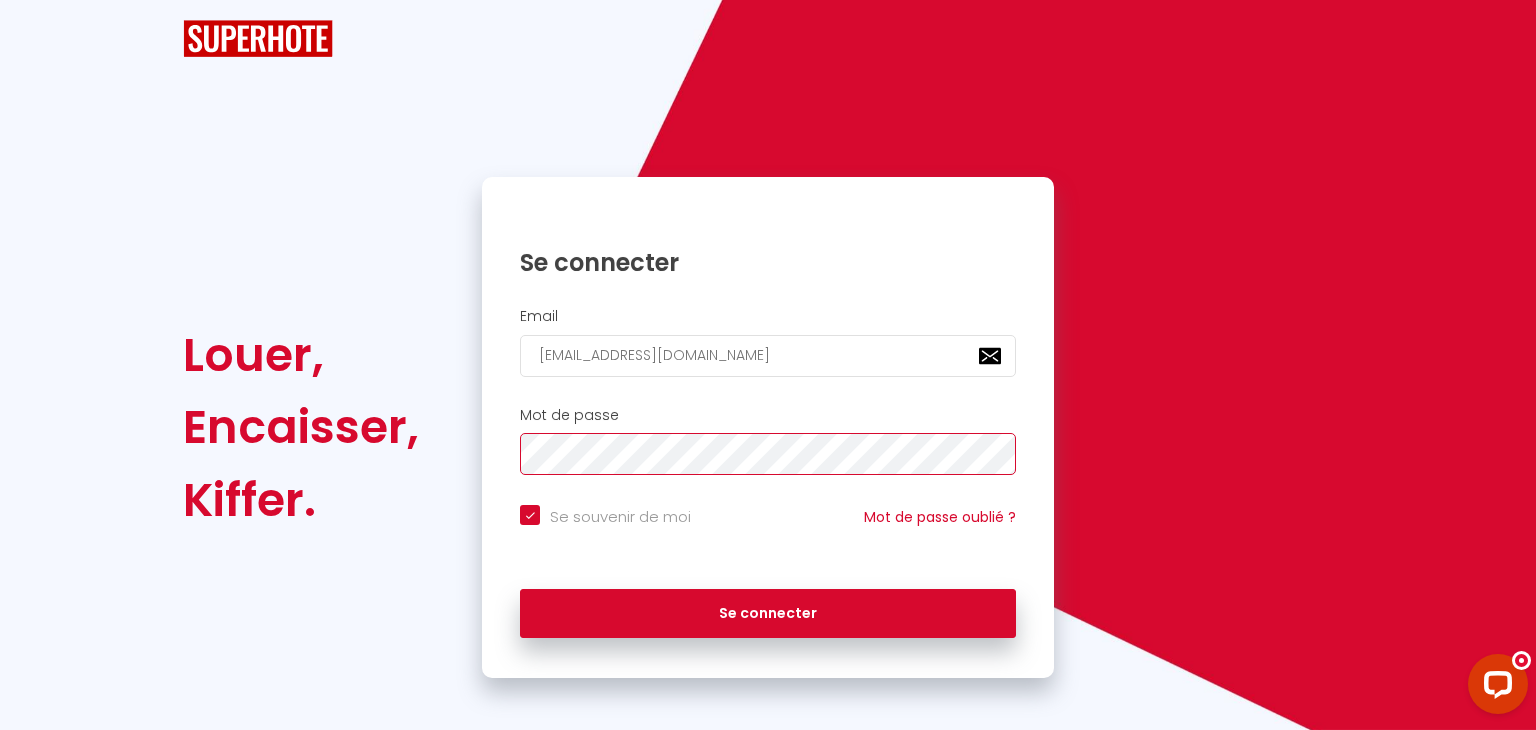 click on "Se connecter" at bounding box center [768, 614] 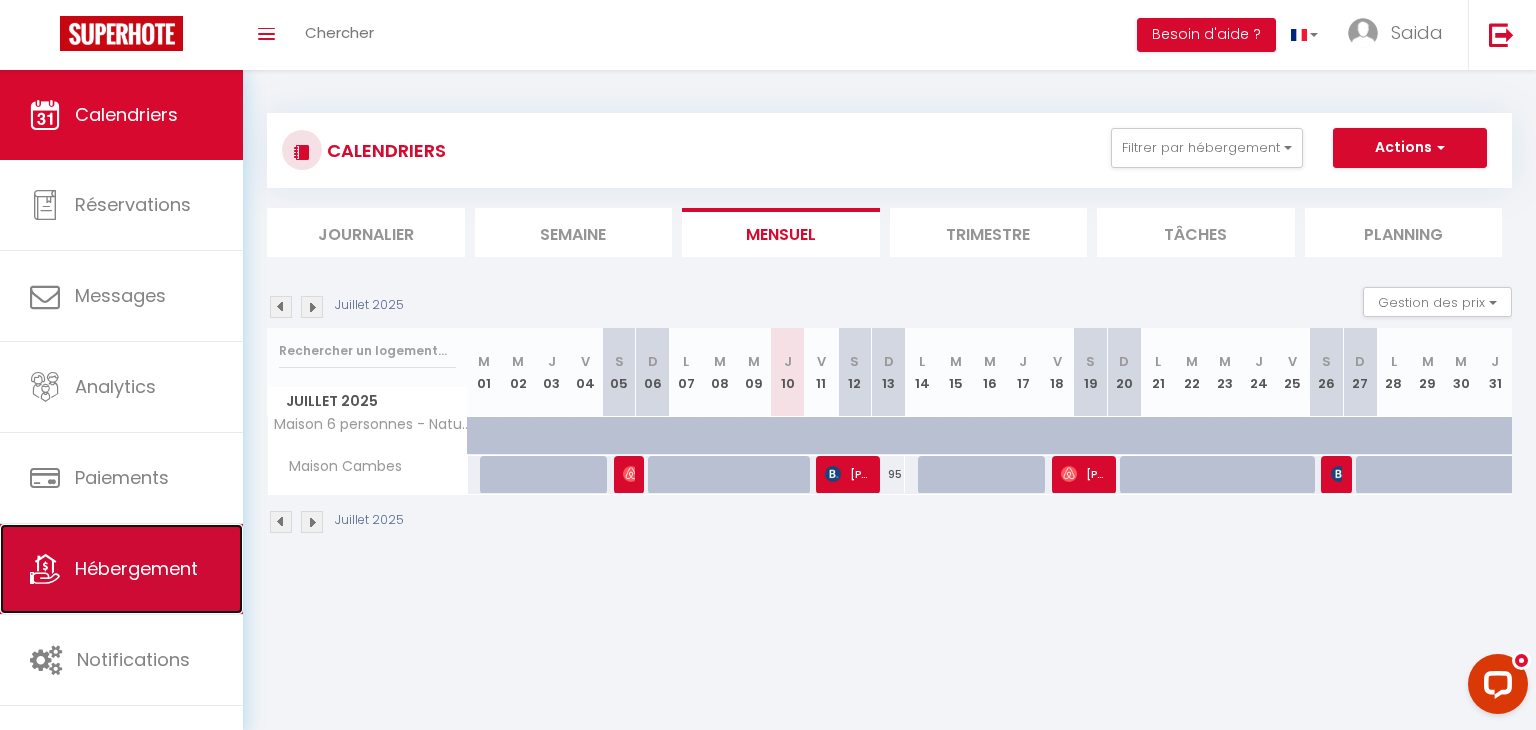 click at bounding box center (45, 569) 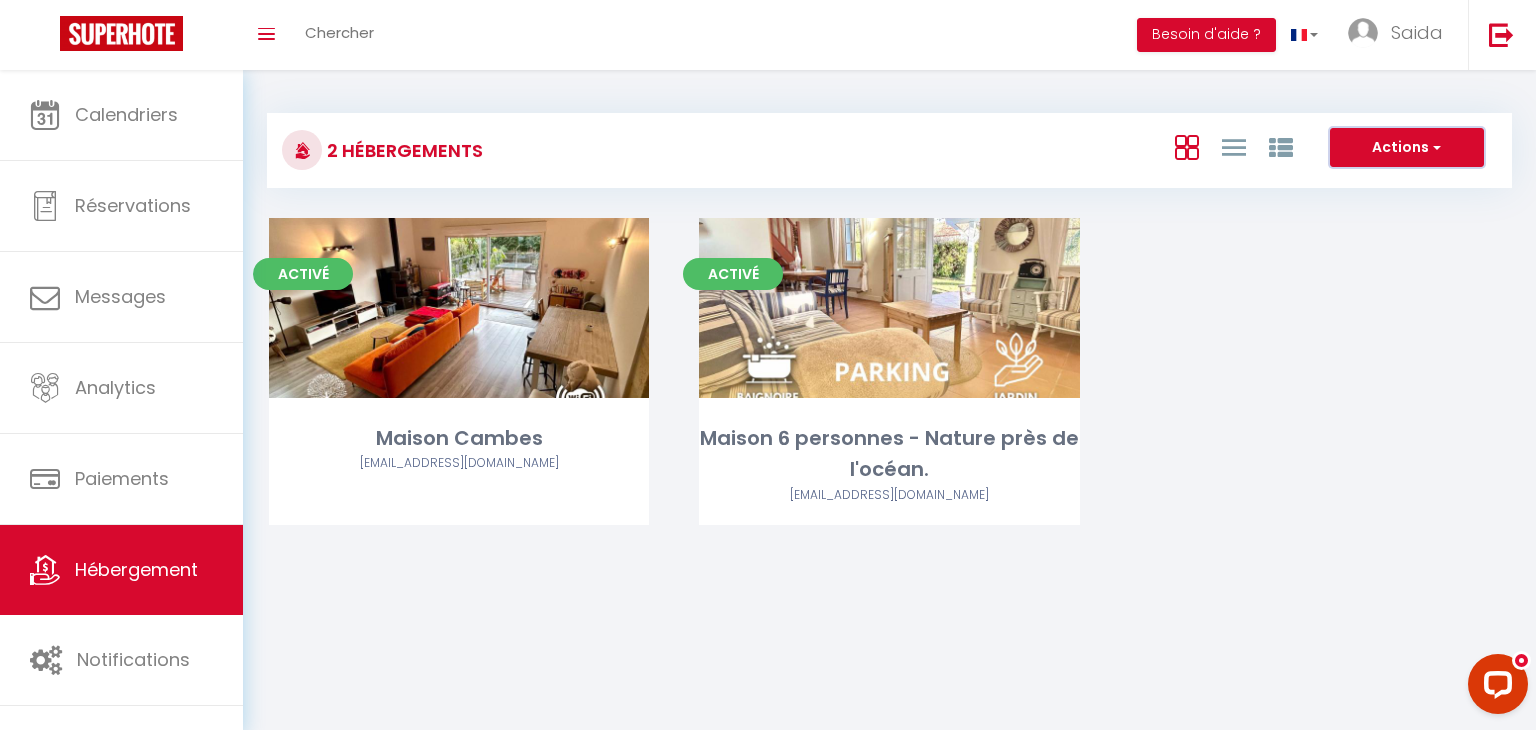 click on "Actions" at bounding box center (1407, 148) 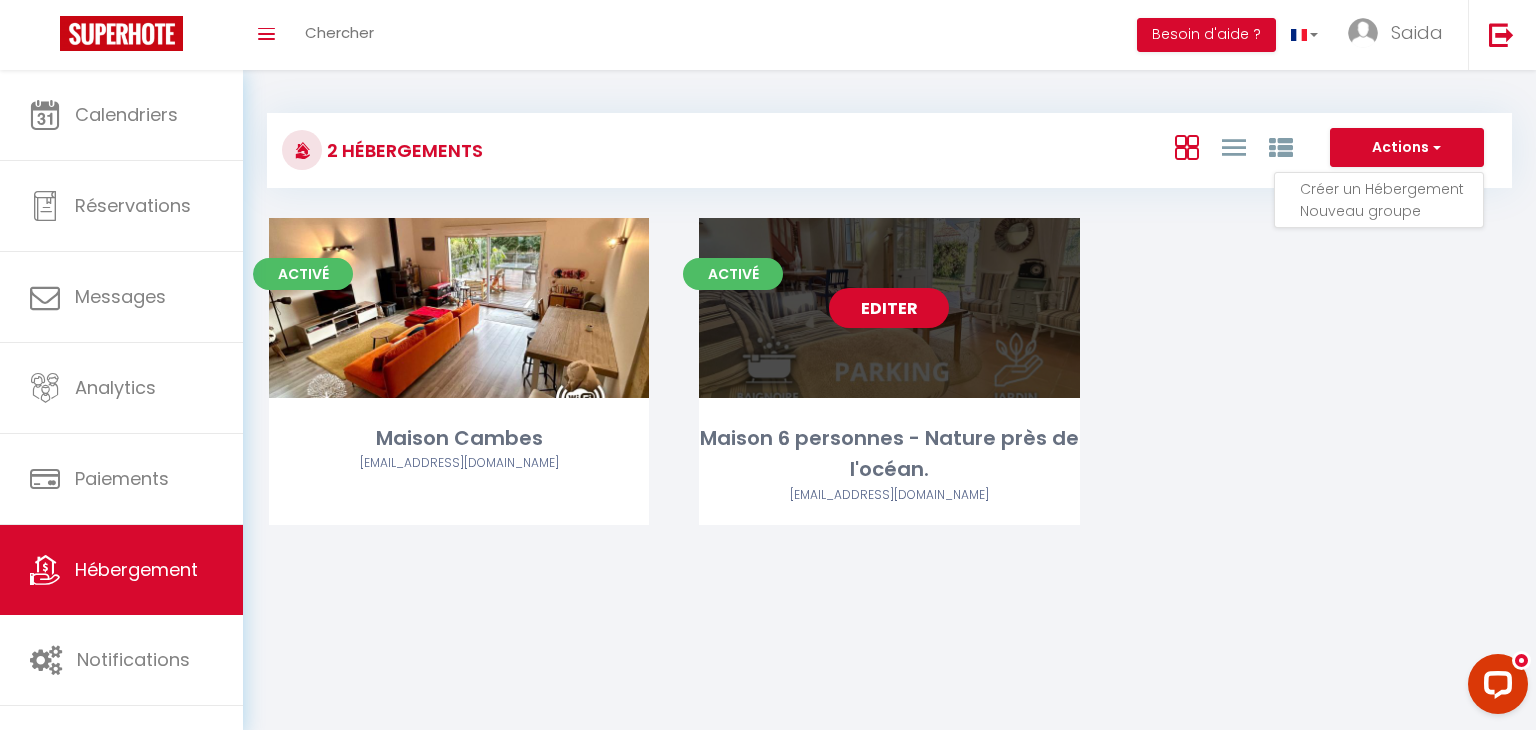 click on "Editer" at bounding box center [889, 308] 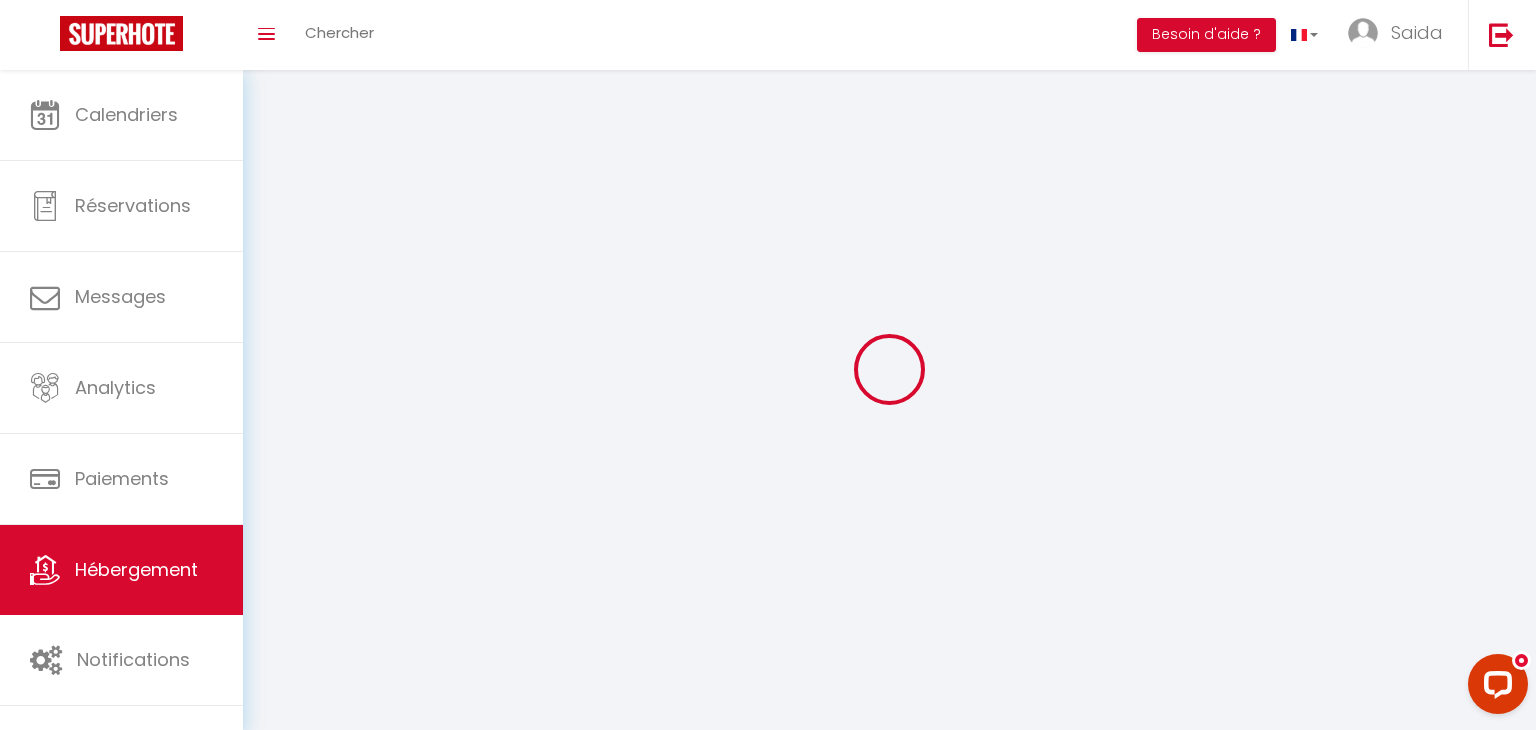 select on "1" 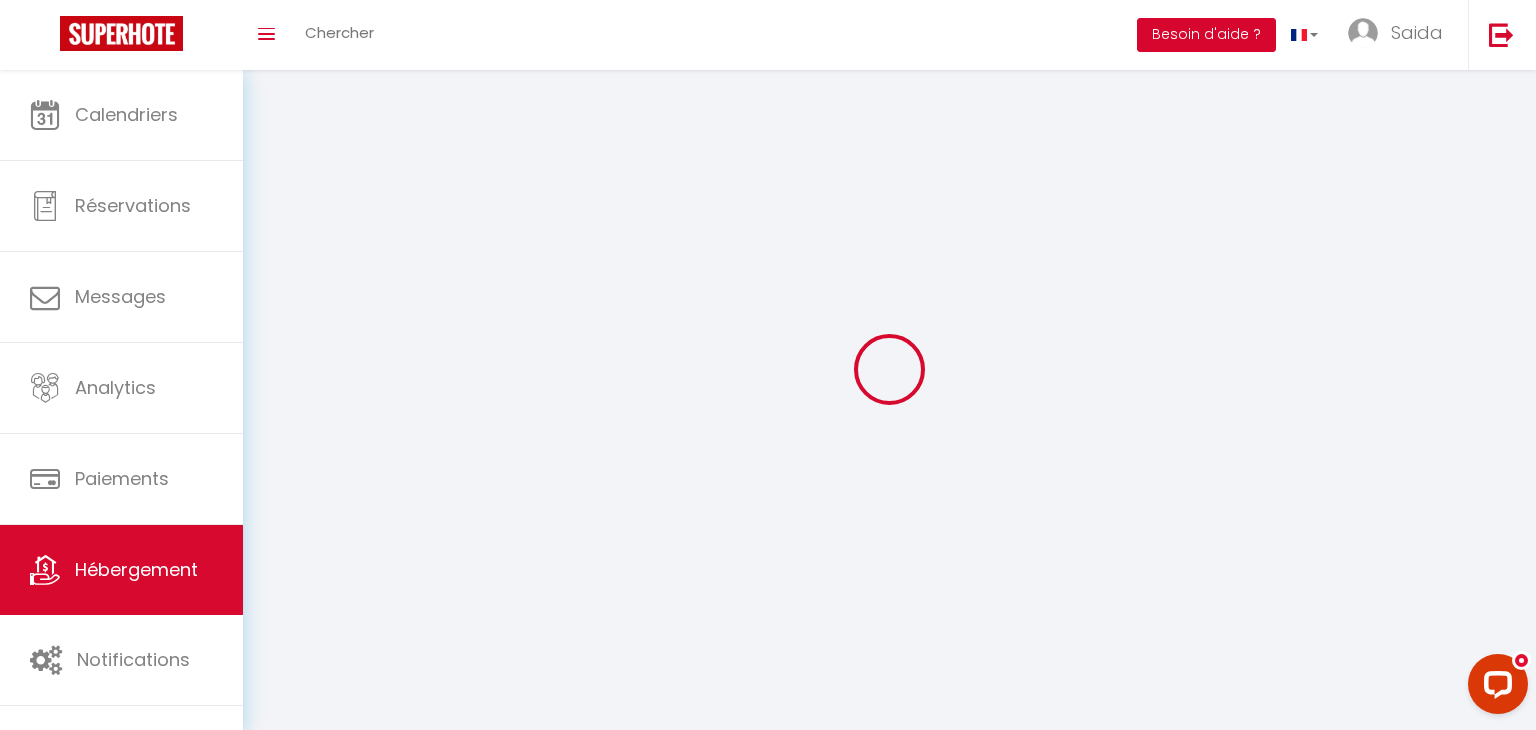 select 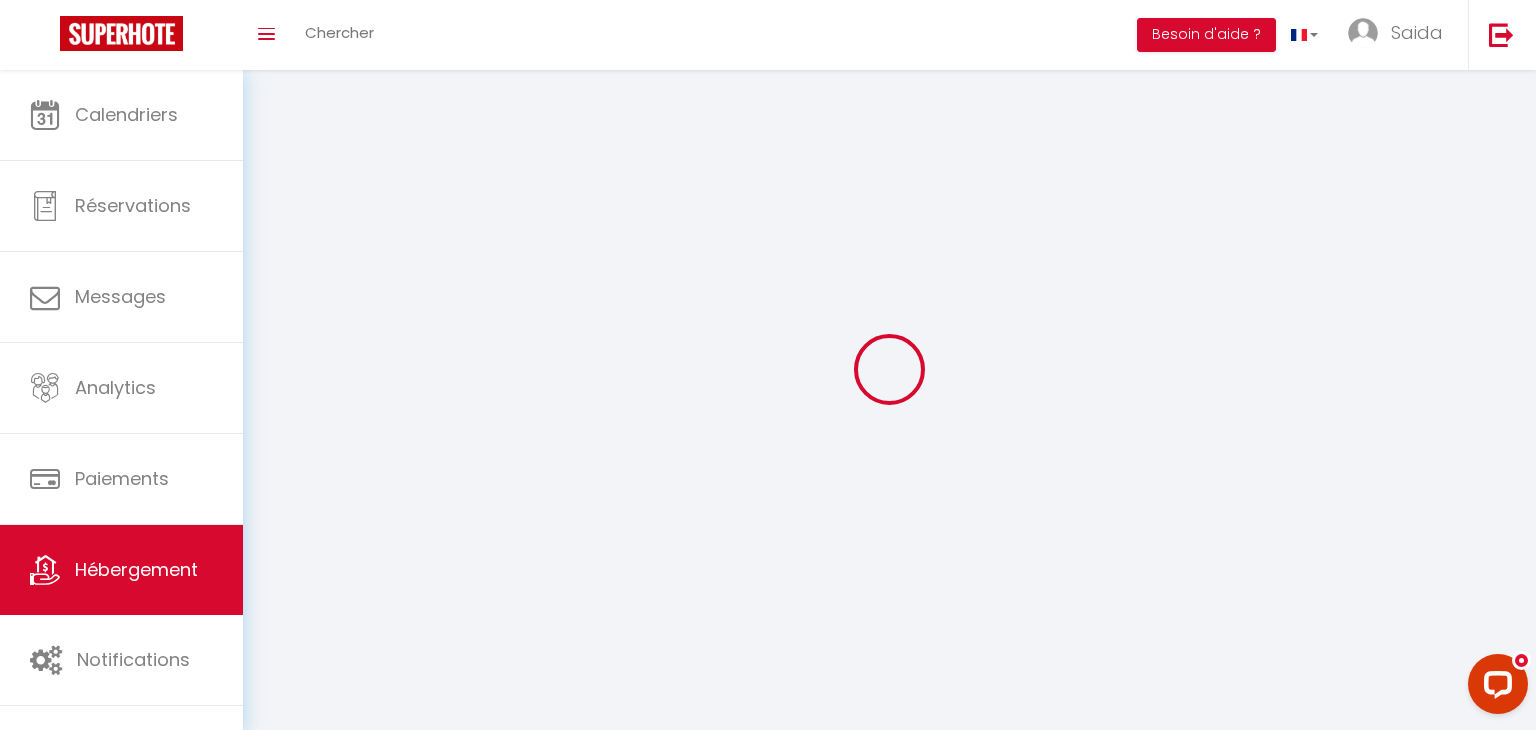 select 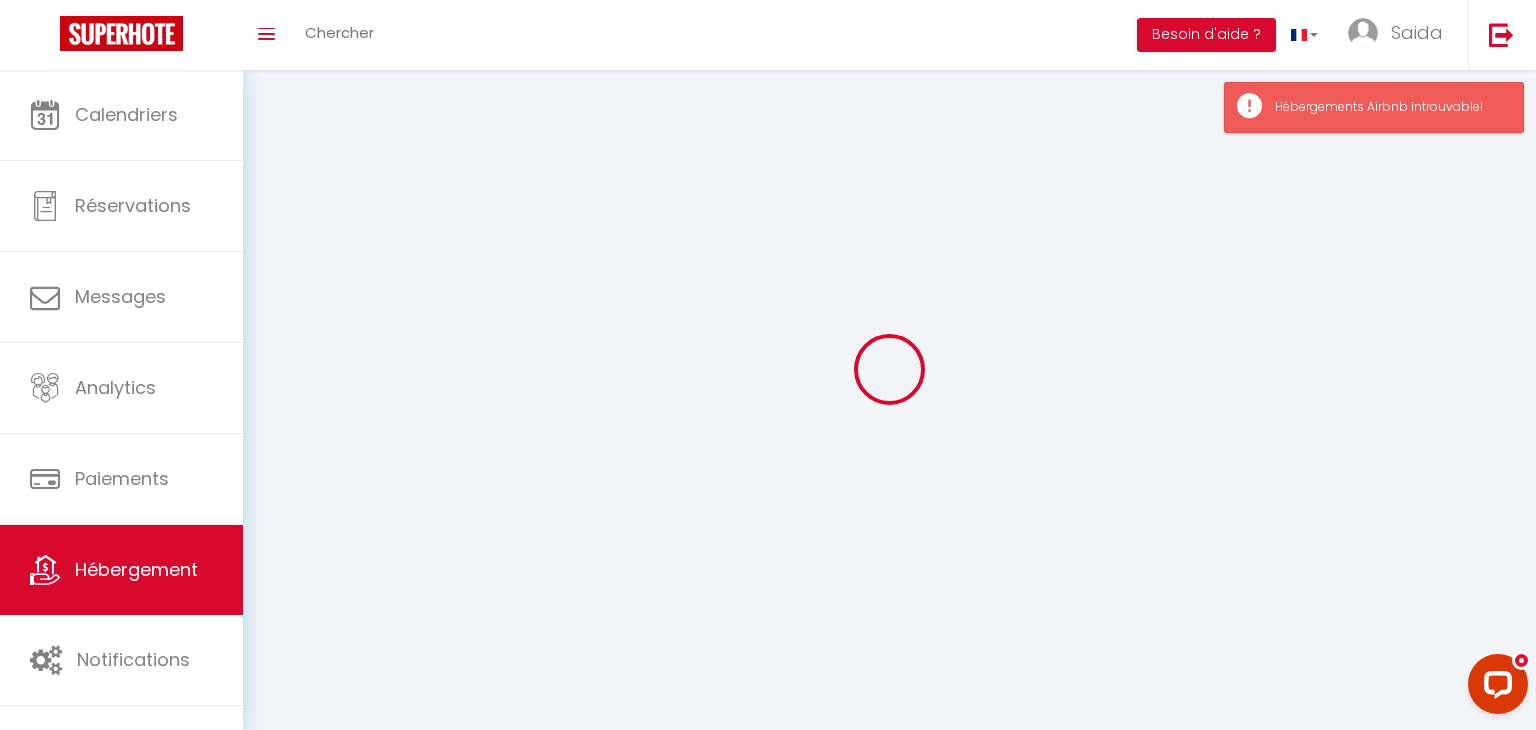 select 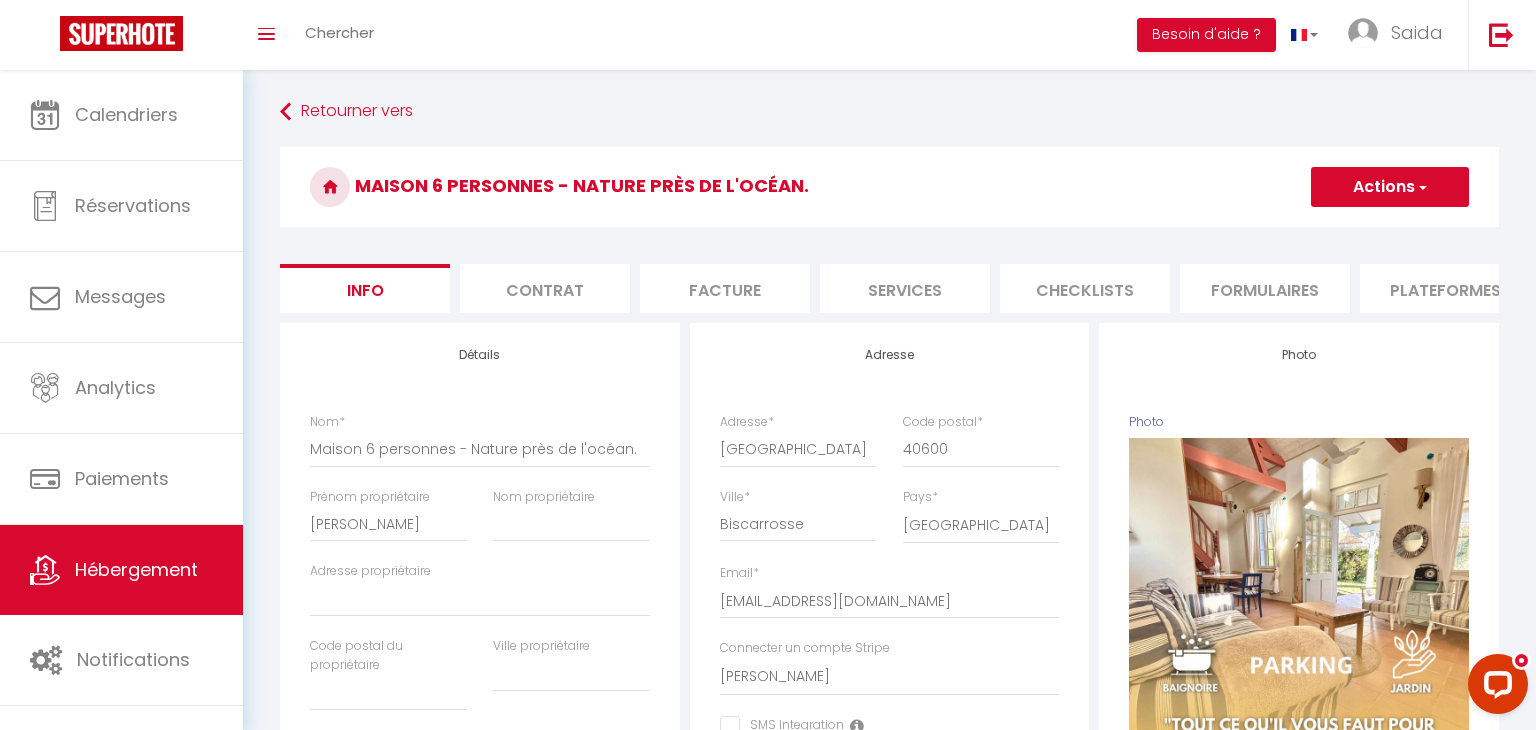click on "Actions" at bounding box center (1390, 187) 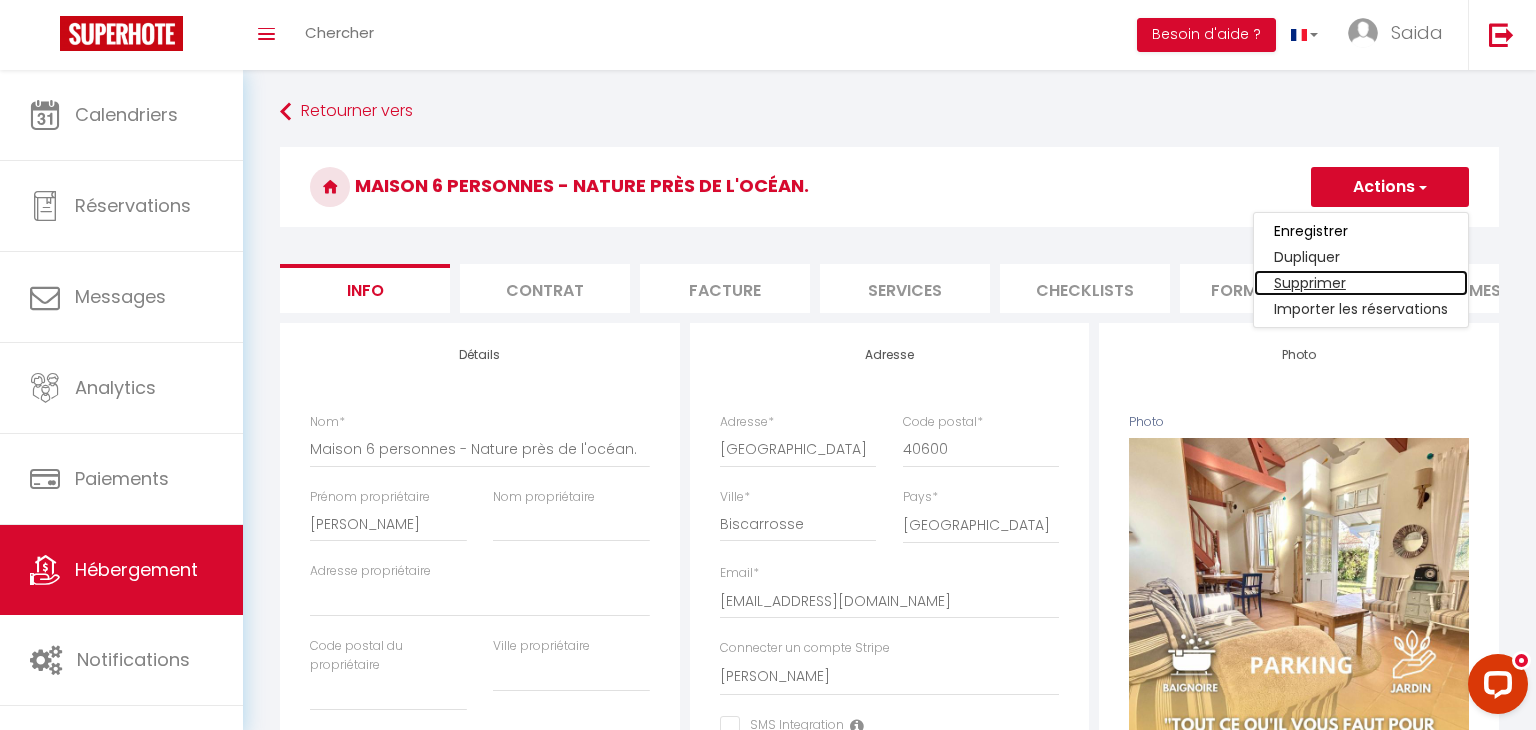 click on "Supprimer" at bounding box center (1361, 283) 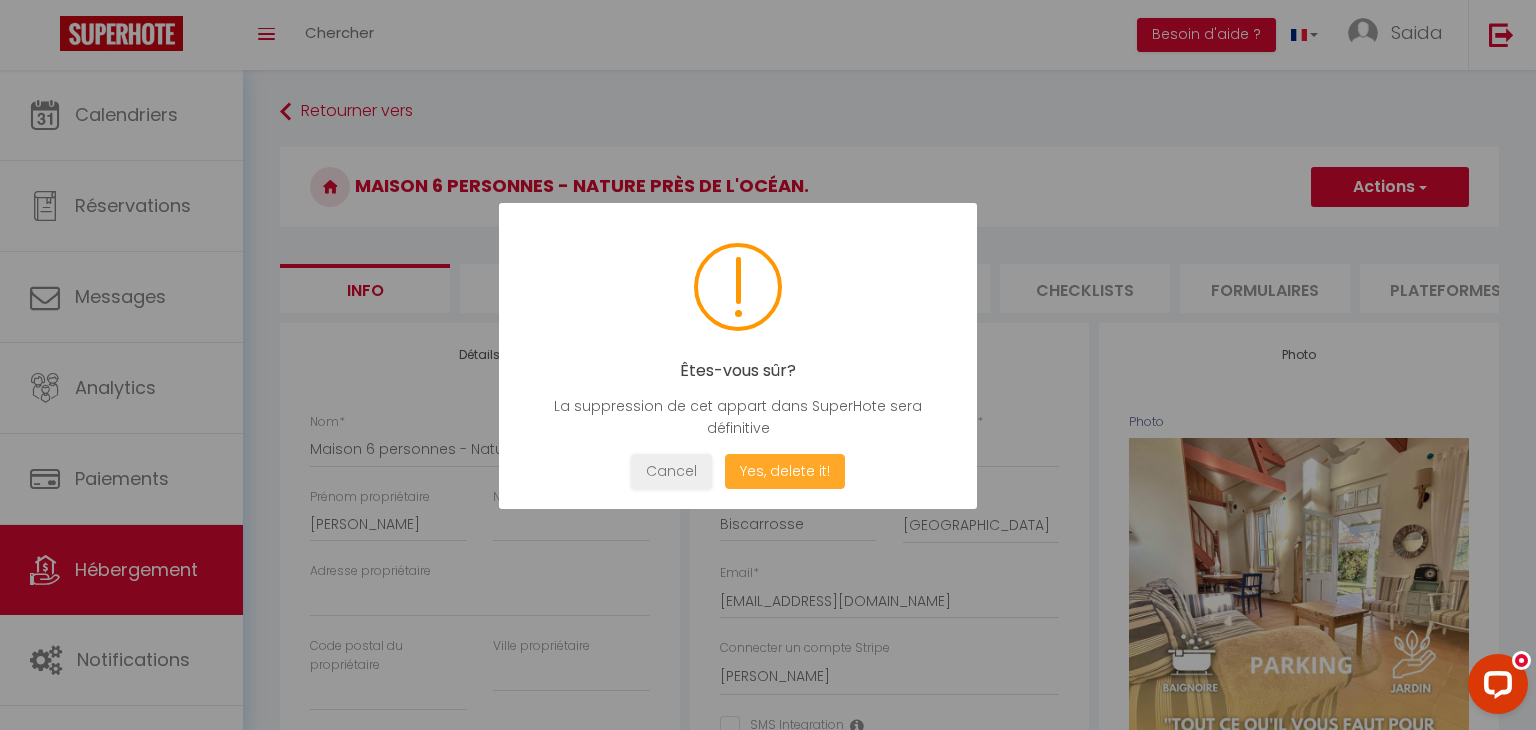 click on "Yes, delete it!" at bounding box center (785, 471) 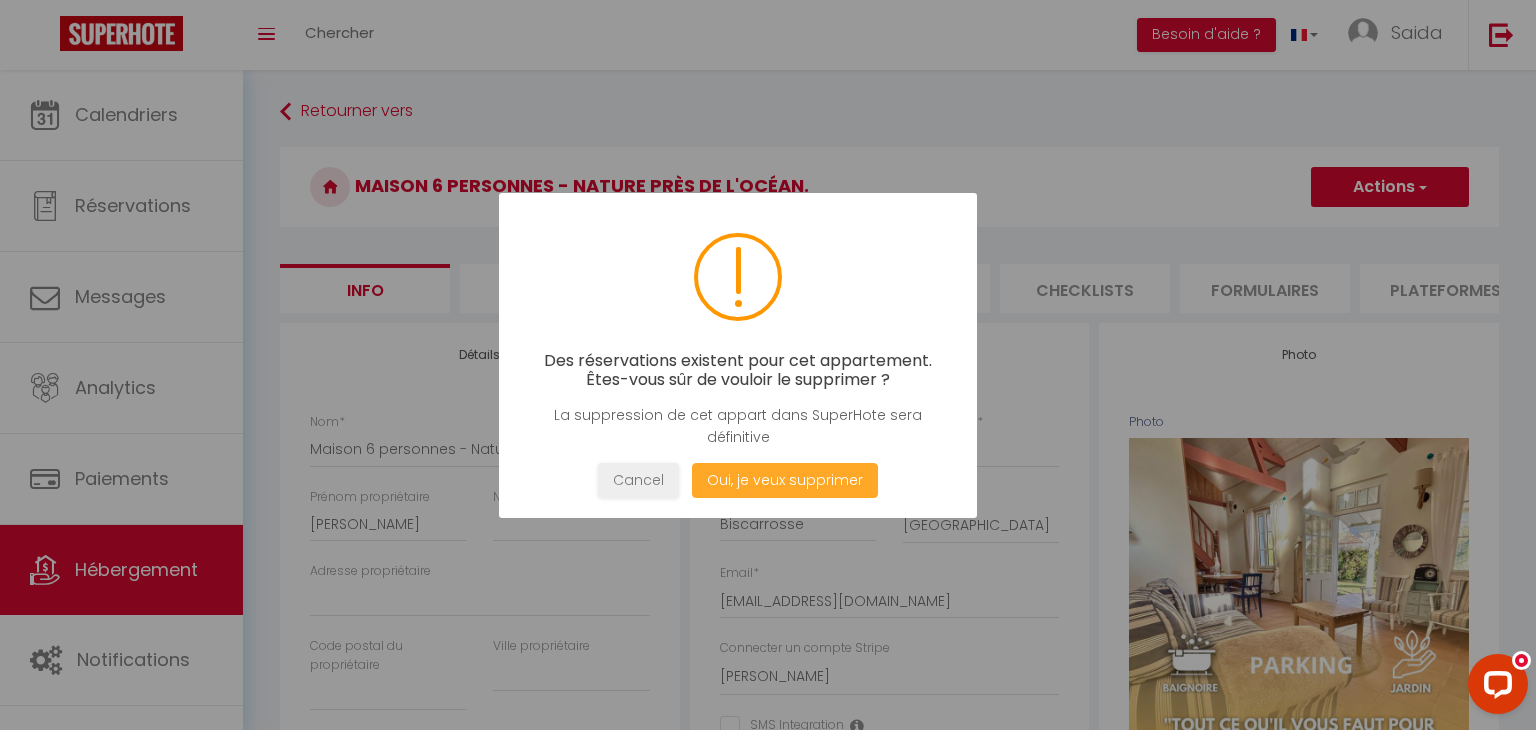 click on "Oui, je veux supprimer" at bounding box center [785, 480] 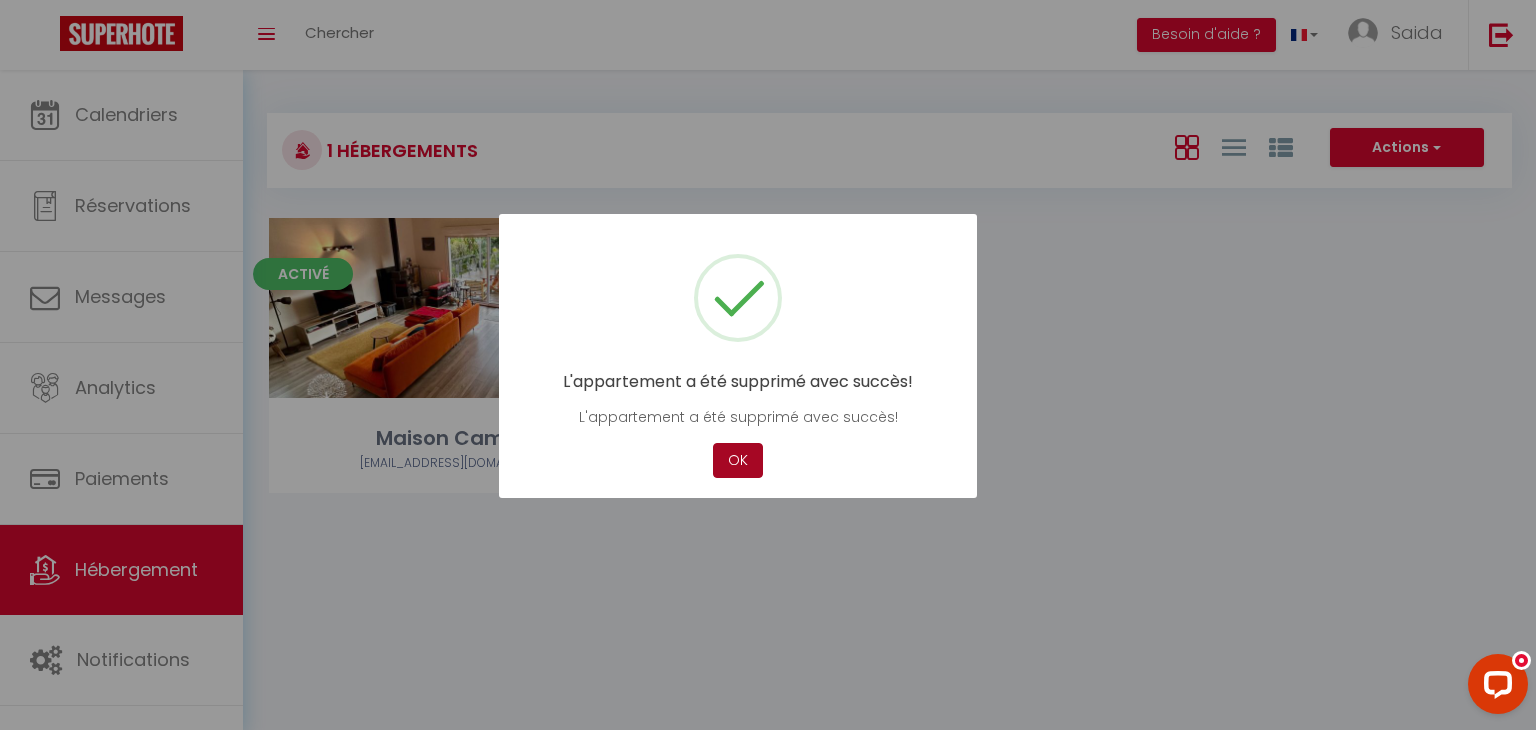 click on "OK" at bounding box center (738, 460) 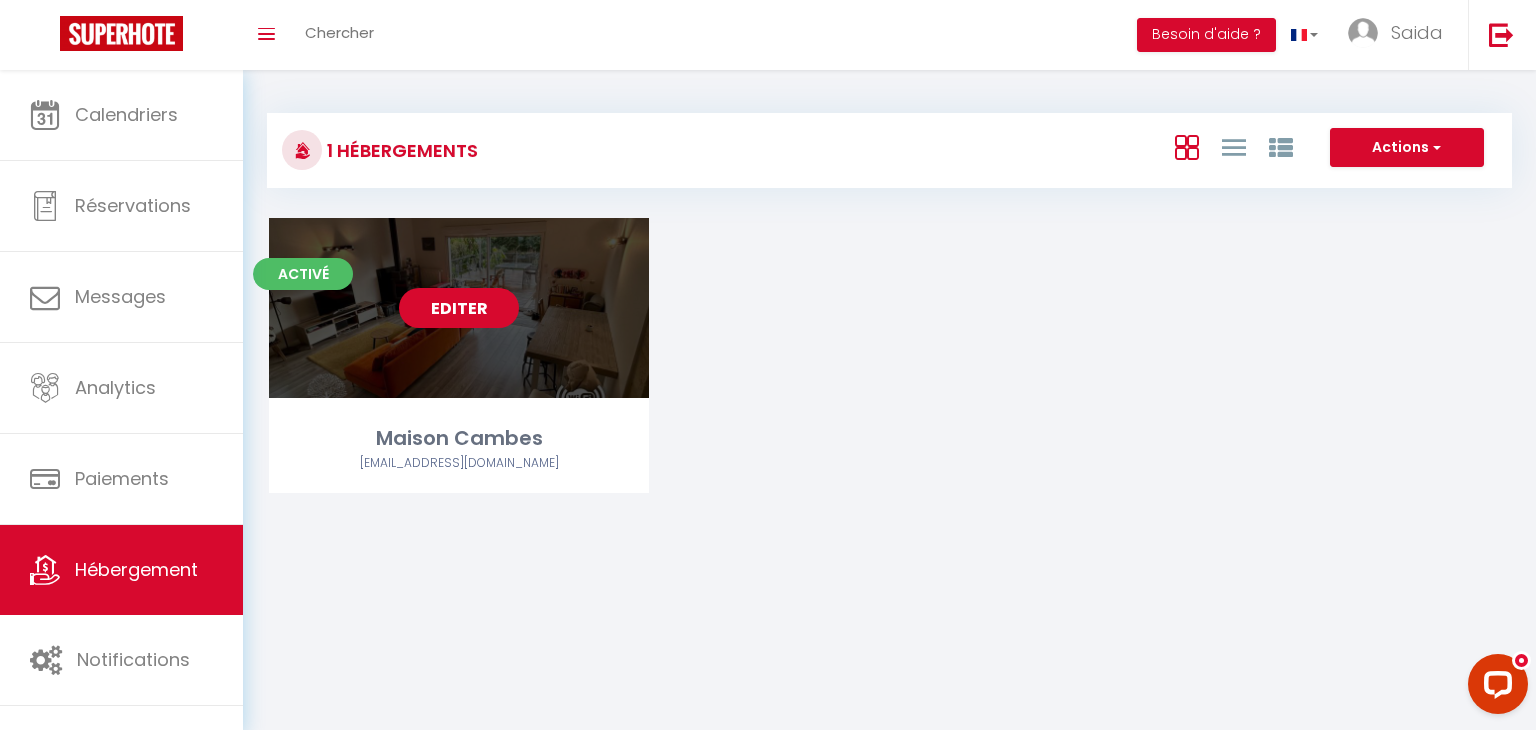 click on "Editer" at bounding box center [459, 308] 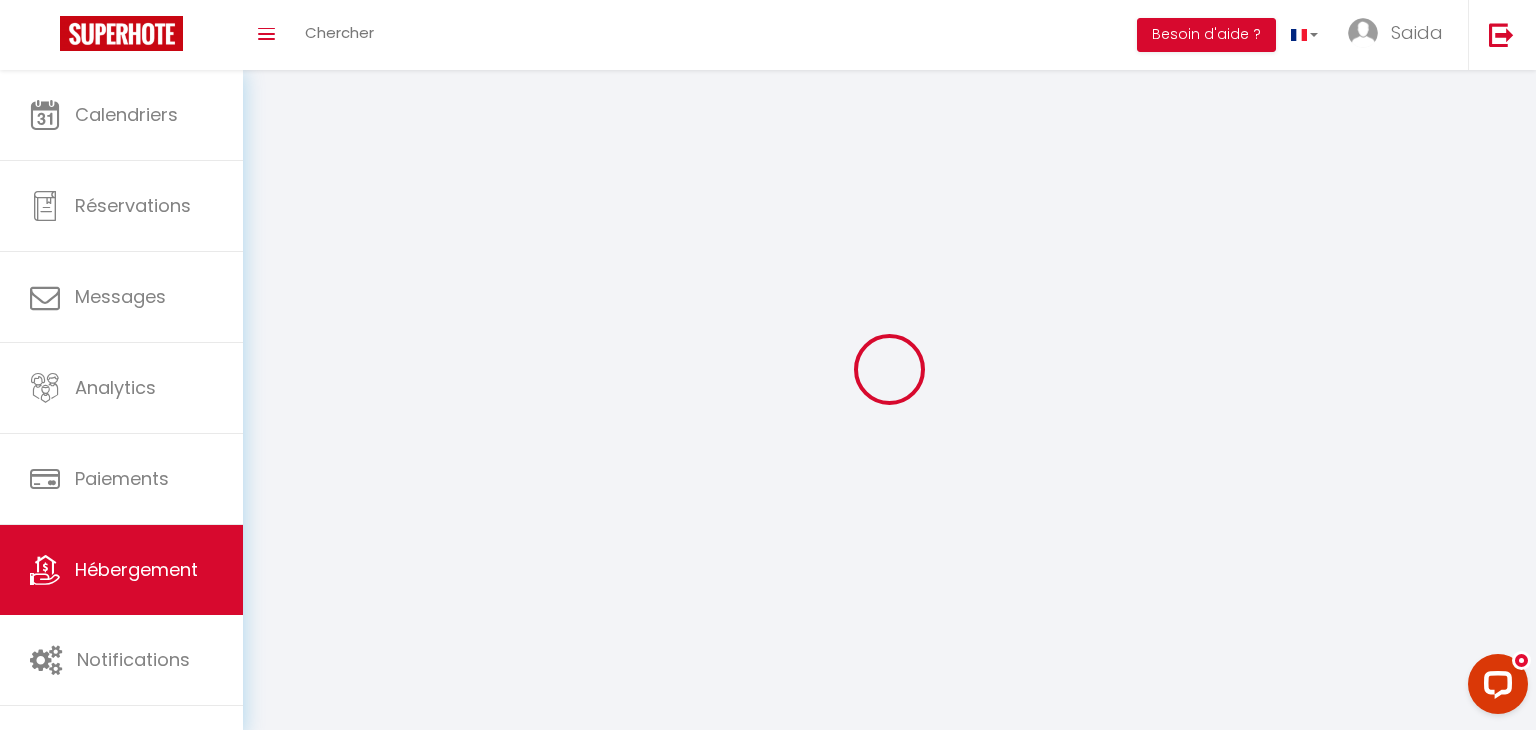 select on "1" 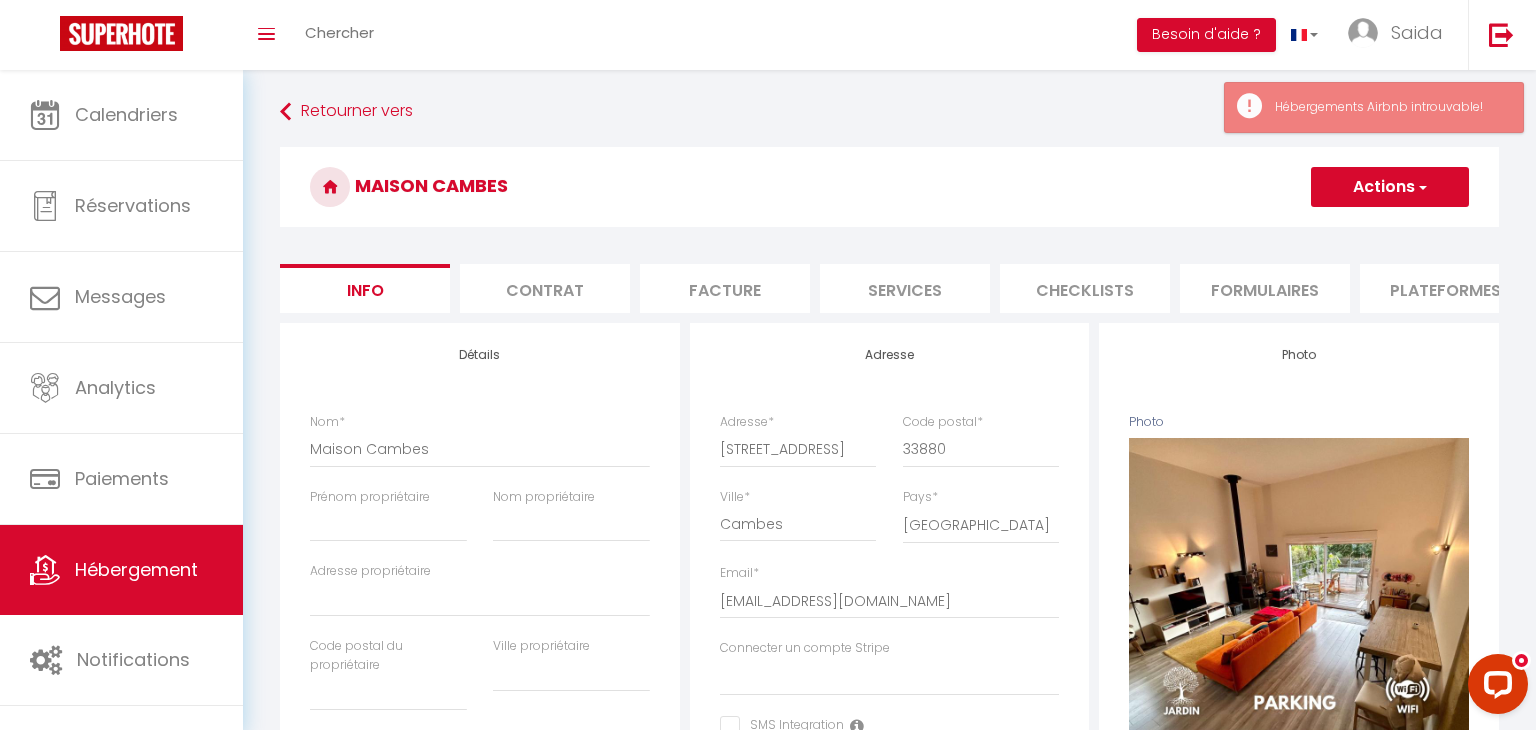 click on "Actions" at bounding box center [1390, 187] 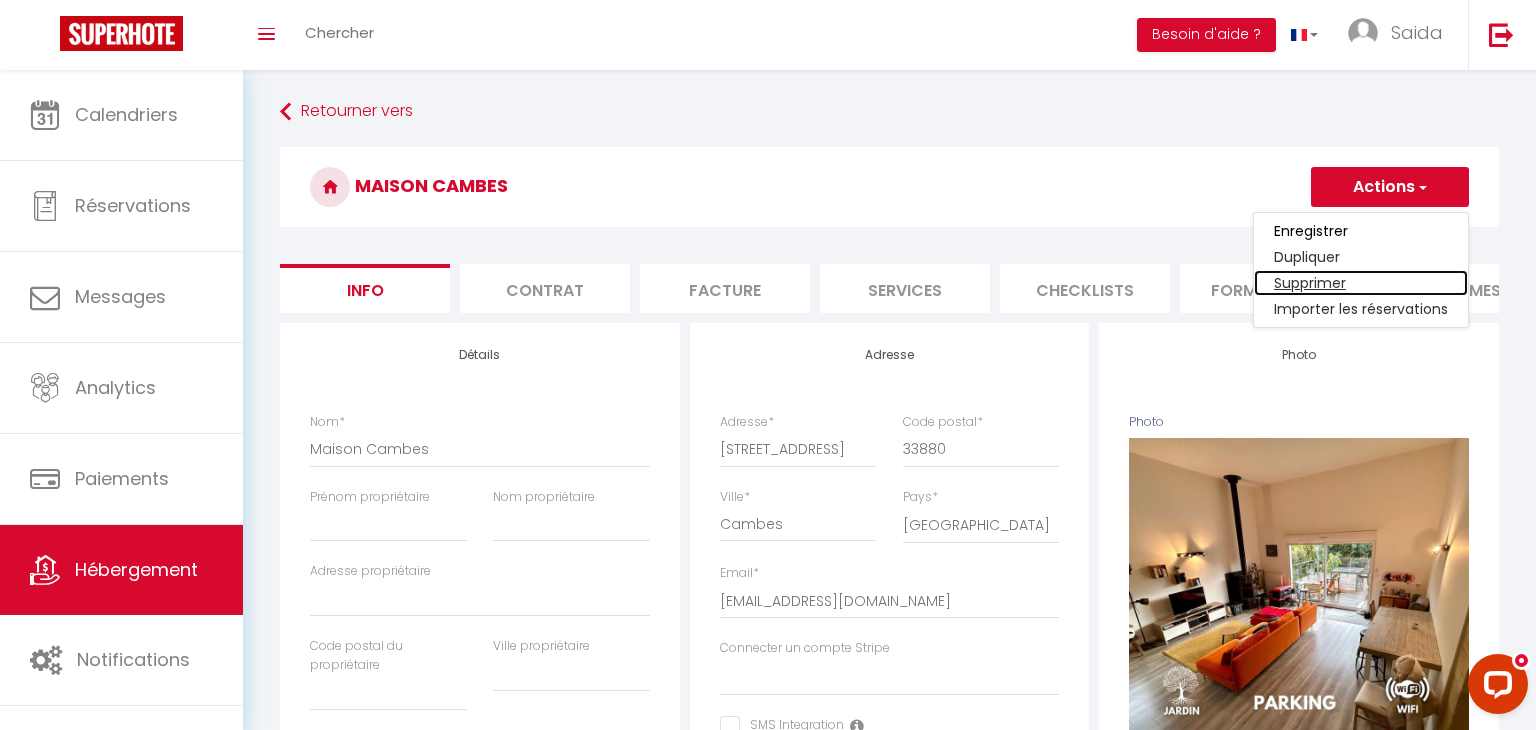 click on "Supprimer" at bounding box center [1361, 283] 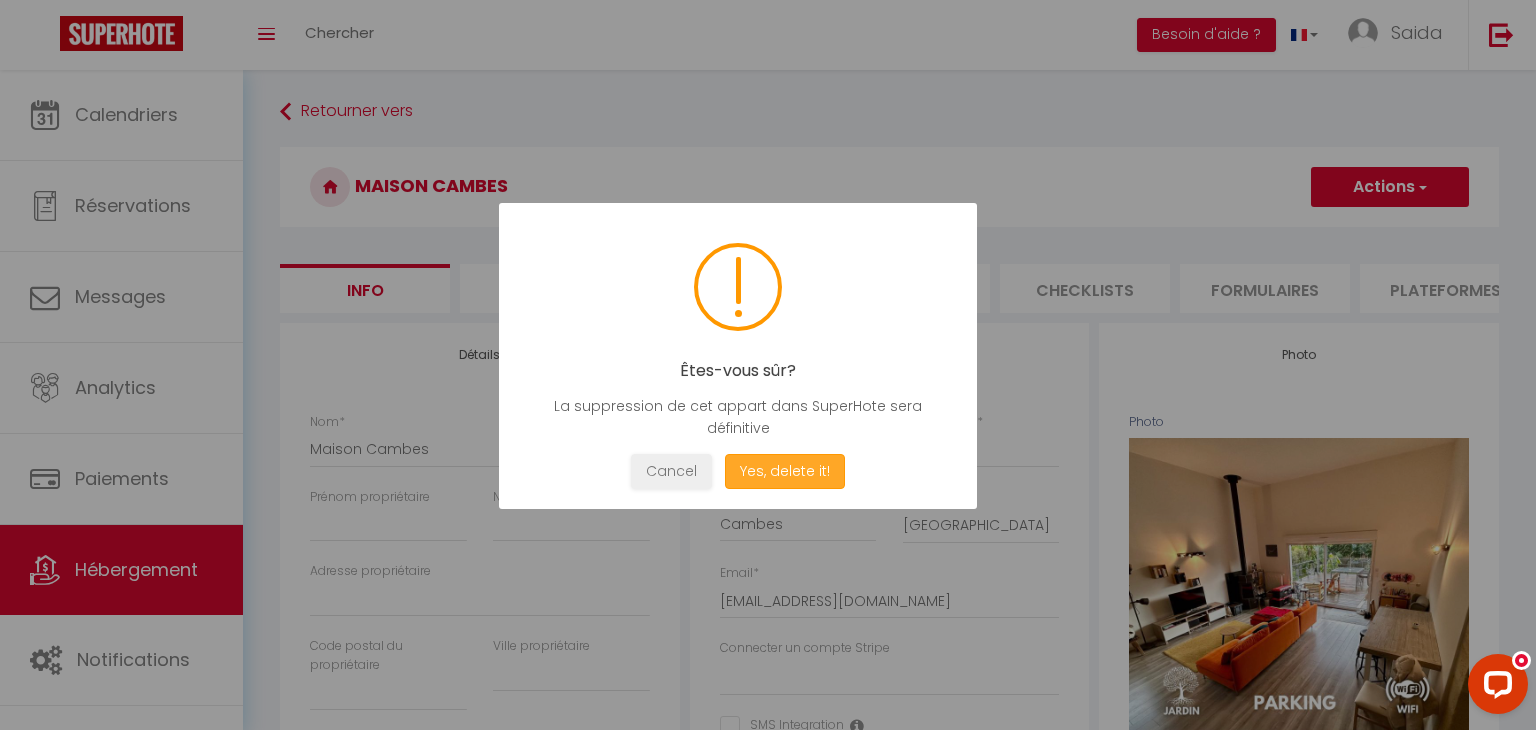 click on "Yes, delete it!" at bounding box center (785, 471) 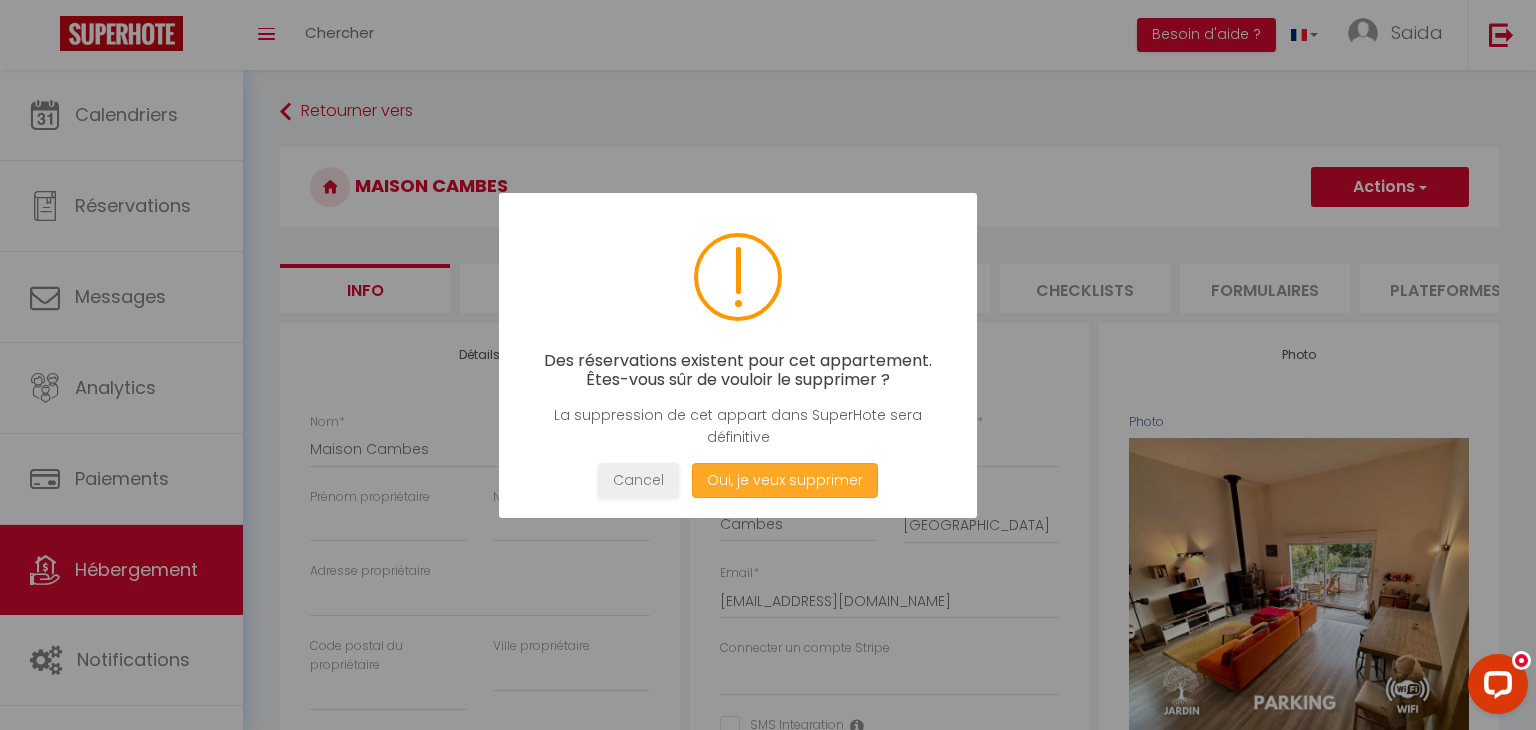 click on "Oui, je veux supprimer" at bounding box center (785, 480) 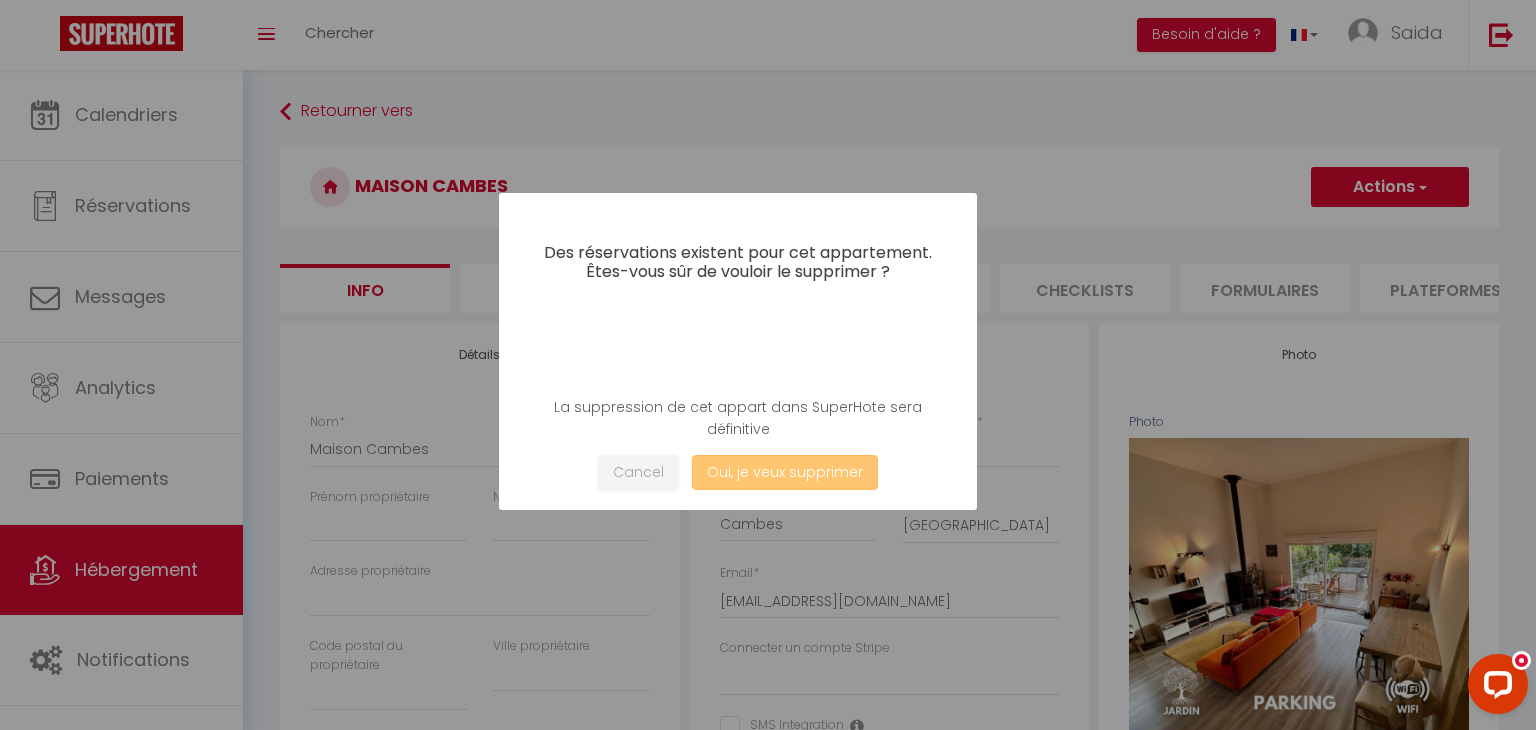 click on "Oui, je veux supprimer" at bounding box center (785, 472) 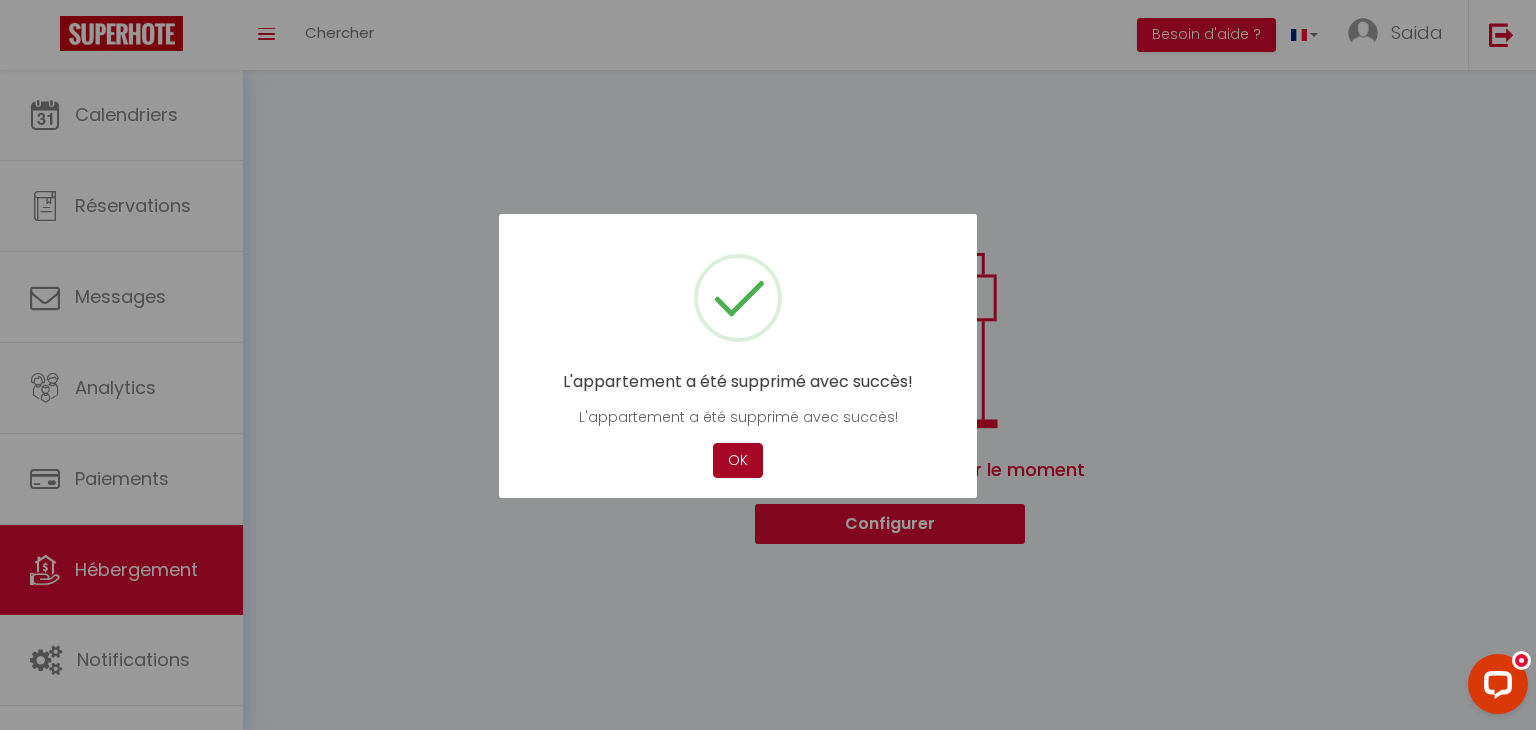 click on "OK" at bounding box center (738, 460) 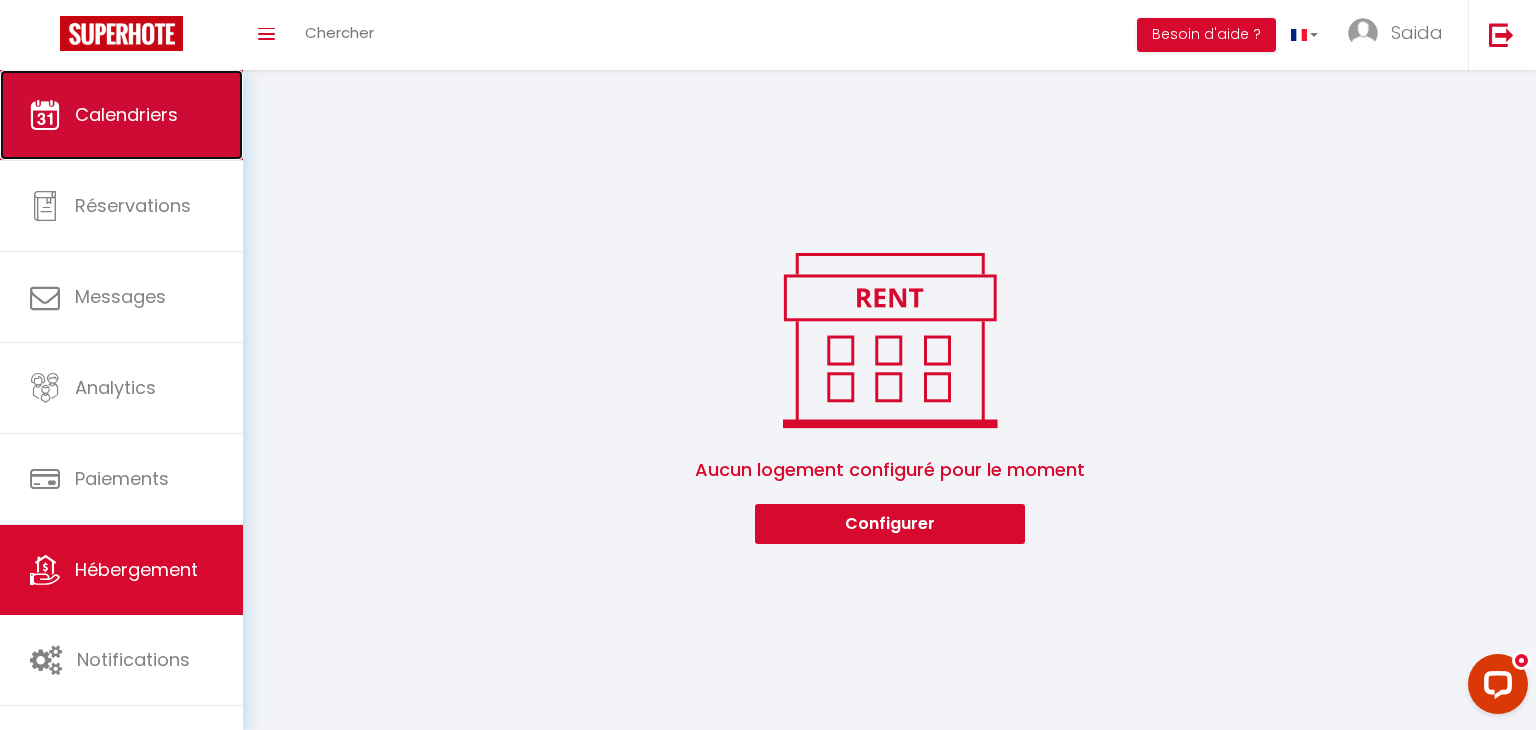 click on "Calendriers" at bounding box center (126, 114) 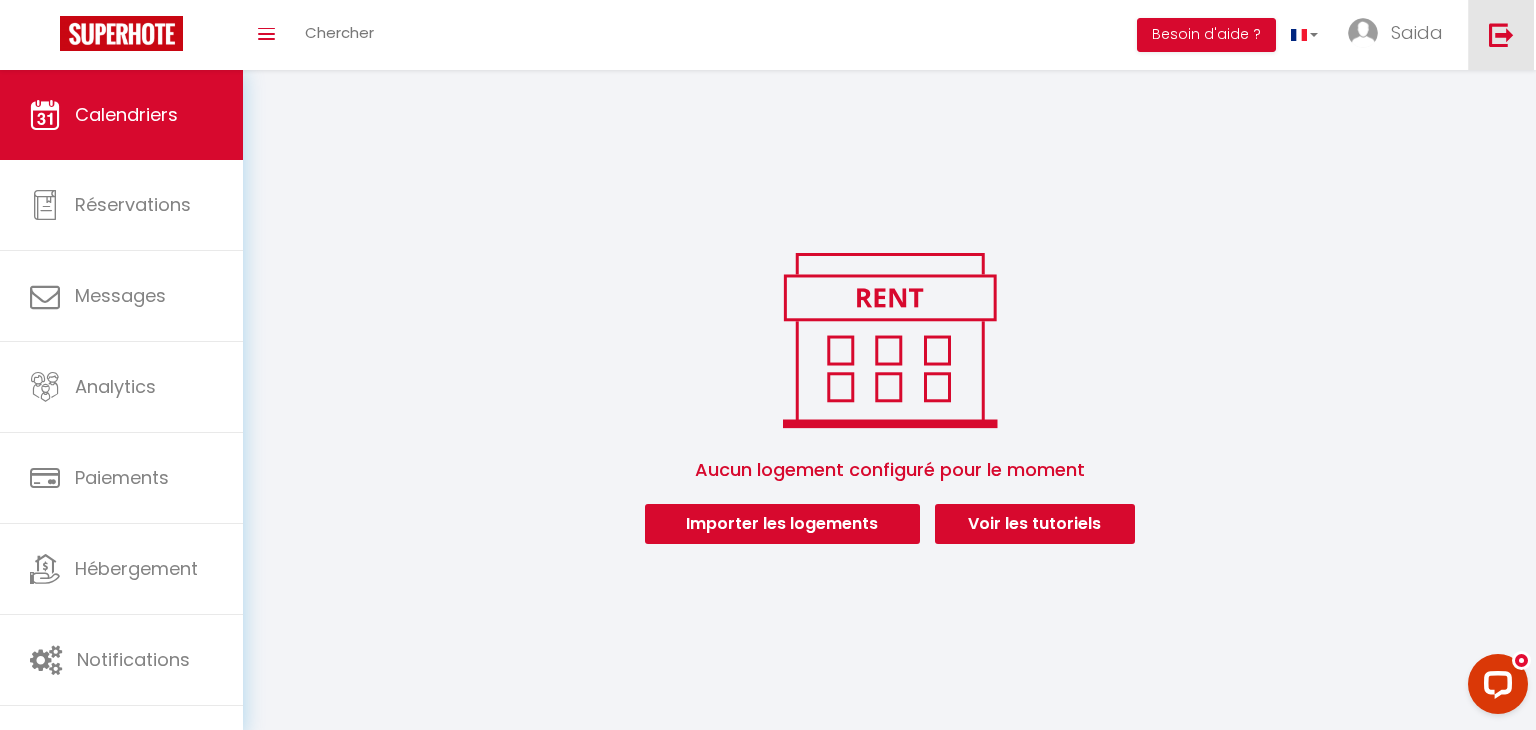 click at bounding box center (1501, 35) 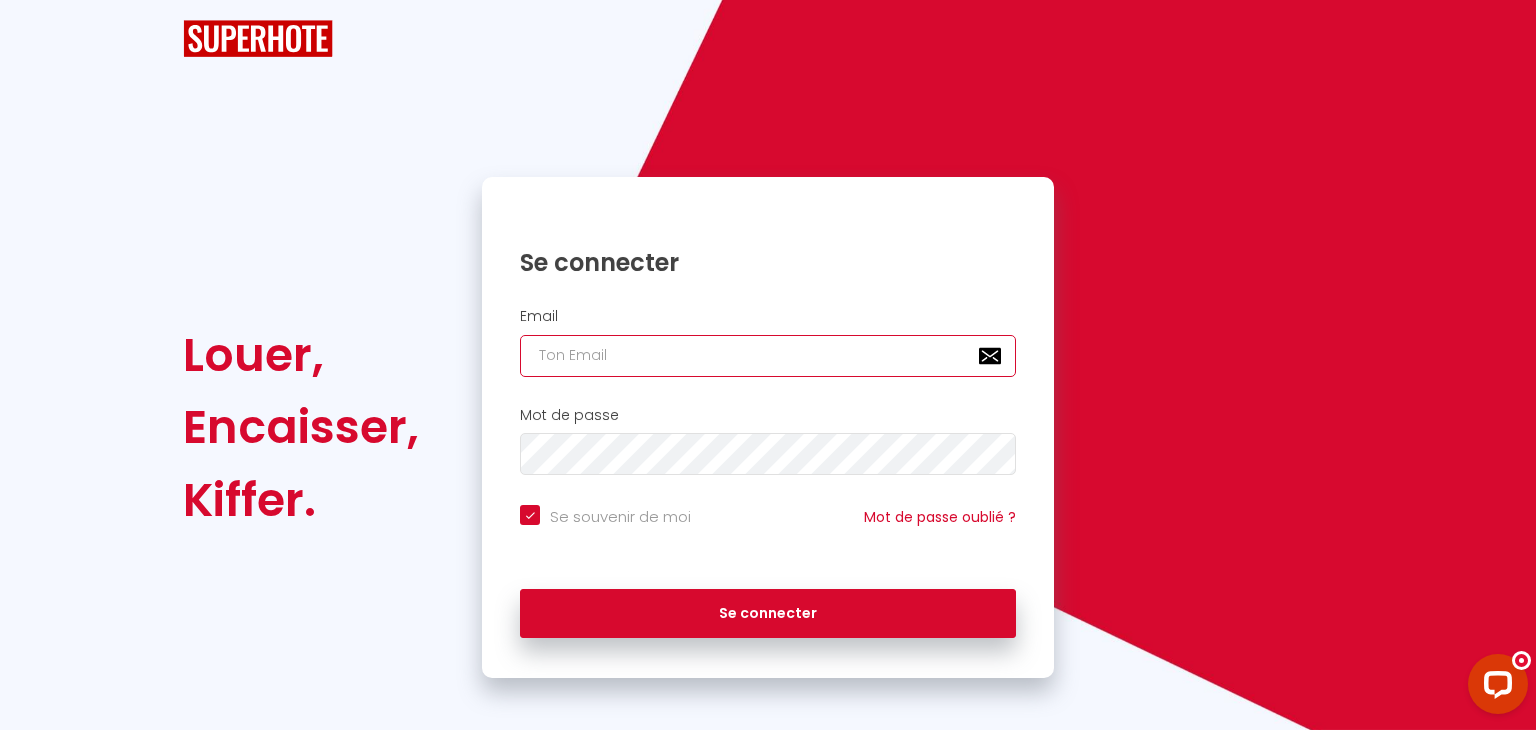 click at bounding box center (768, 356) 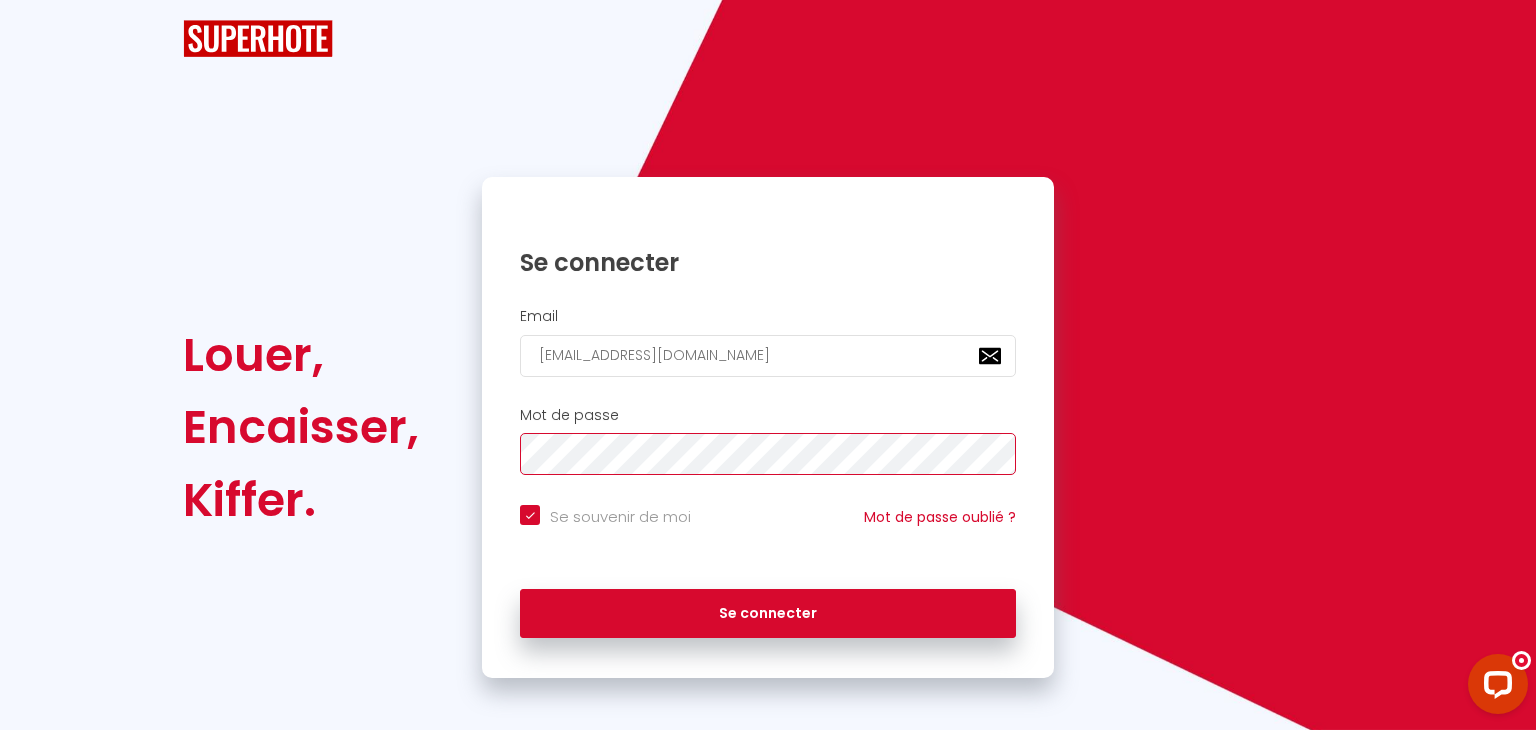 click on "Se connecter" at bounding box center [768, 614] 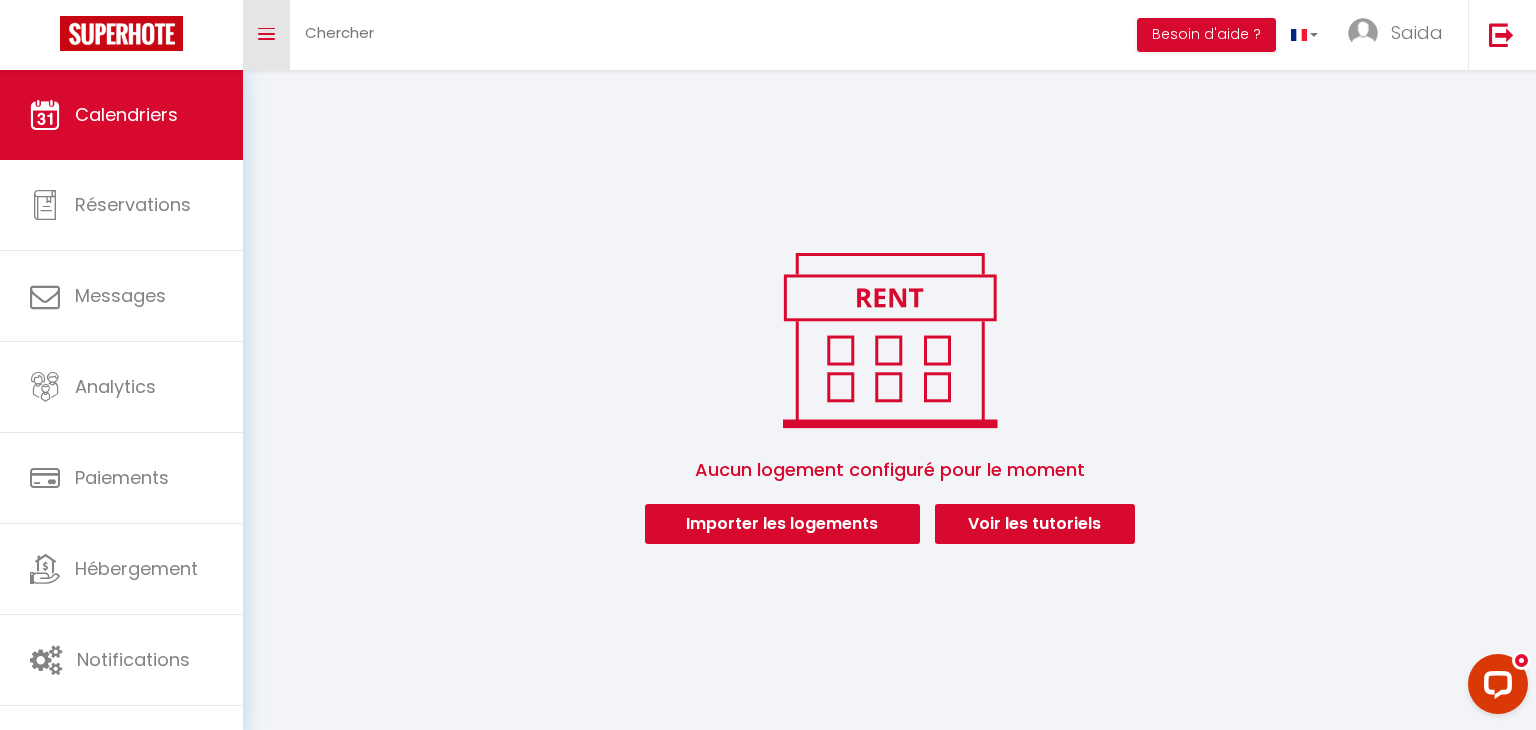 click on "Toggle menubar" at bounding box center (266, 35) 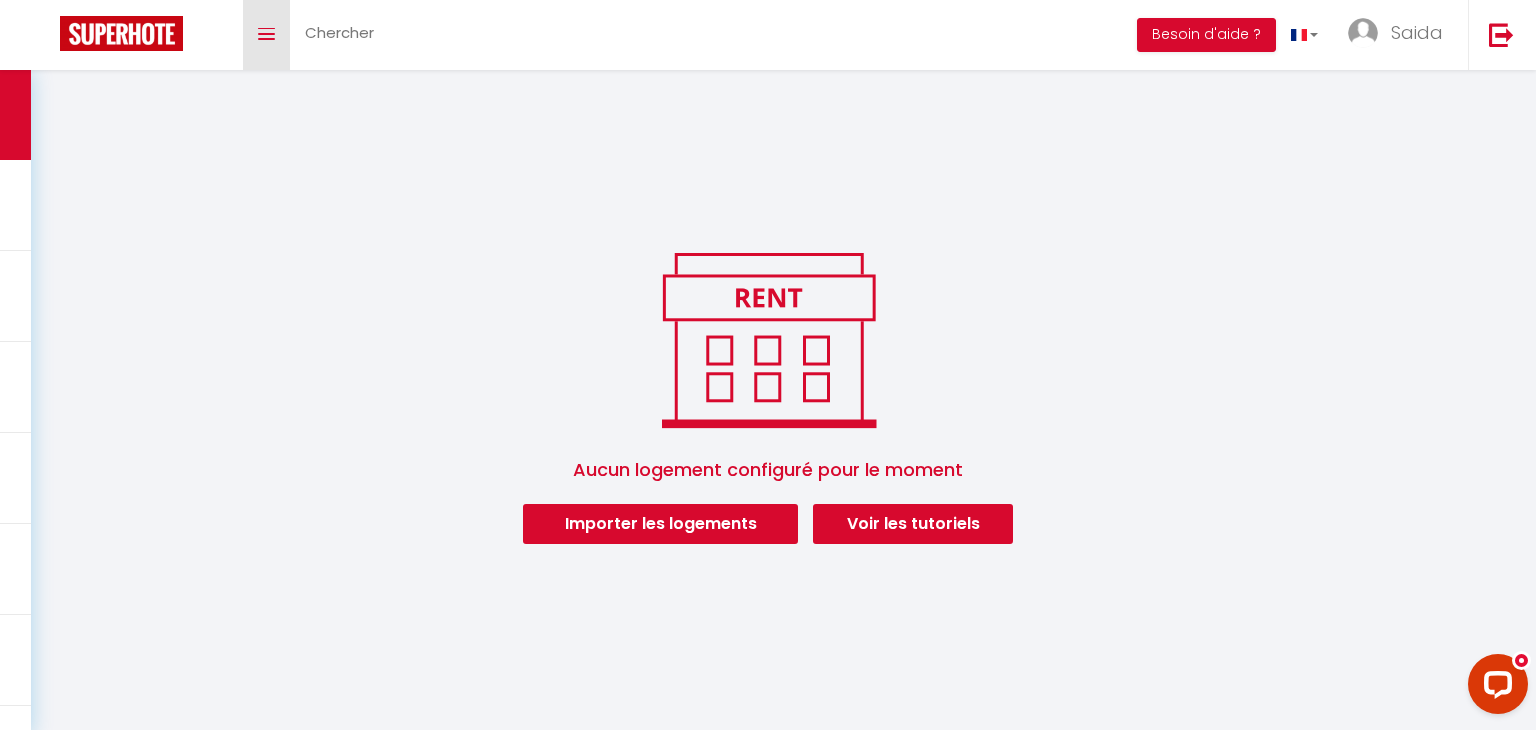 click on "Toggle menubar" at bounding box center [266, 35] 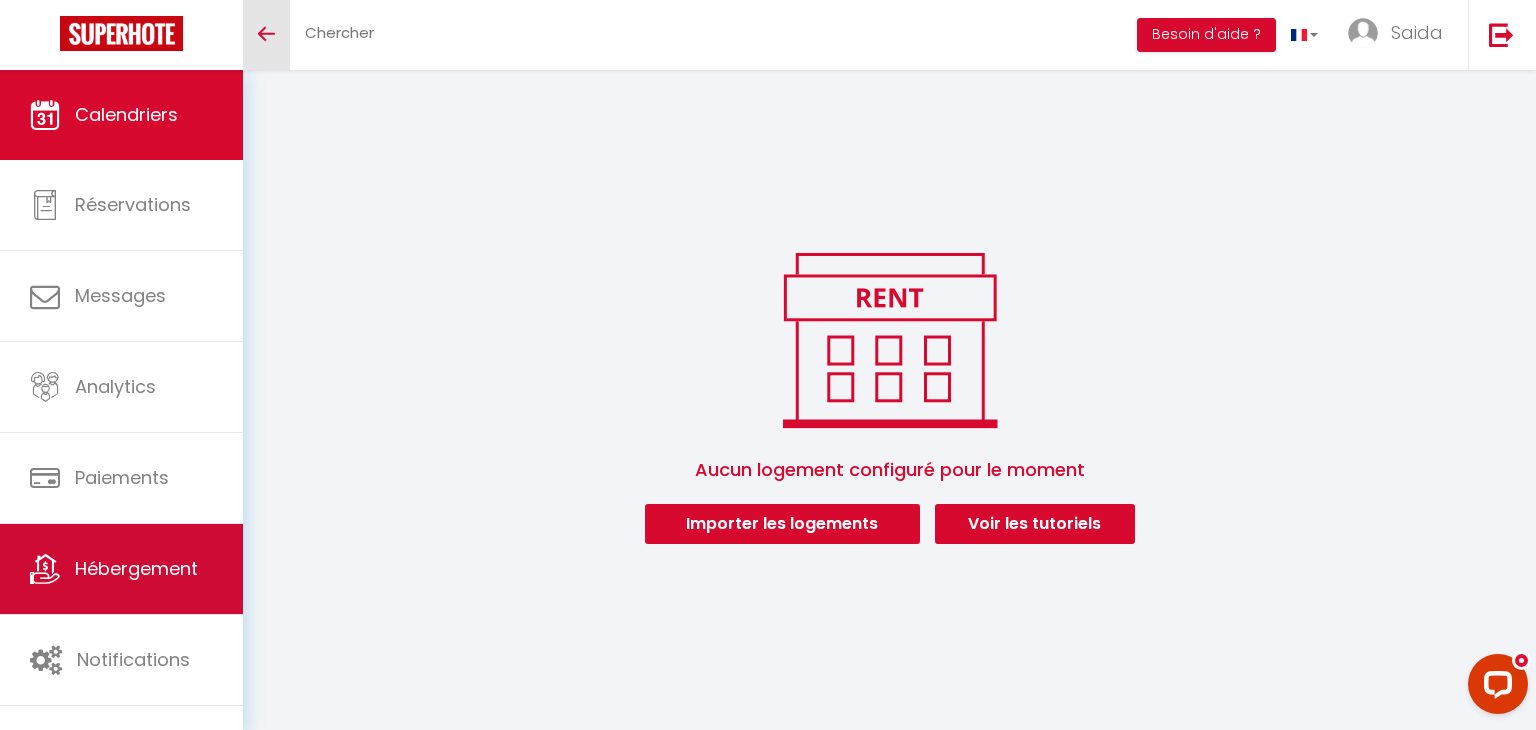 scroll, scrollTop: 70, scrollLeft: 0, axis: vertical 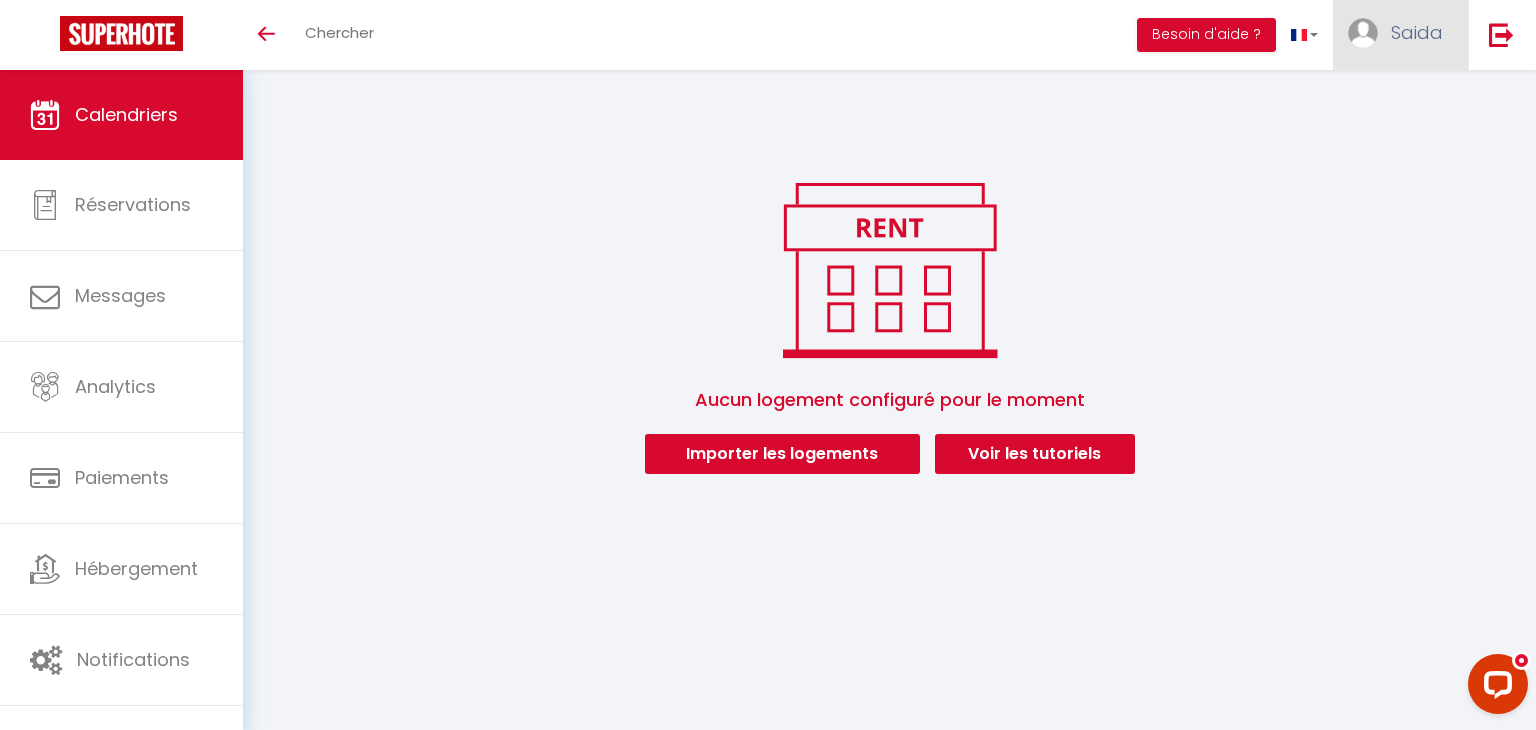 click on "Saida" at bounding box center [1417, 32] 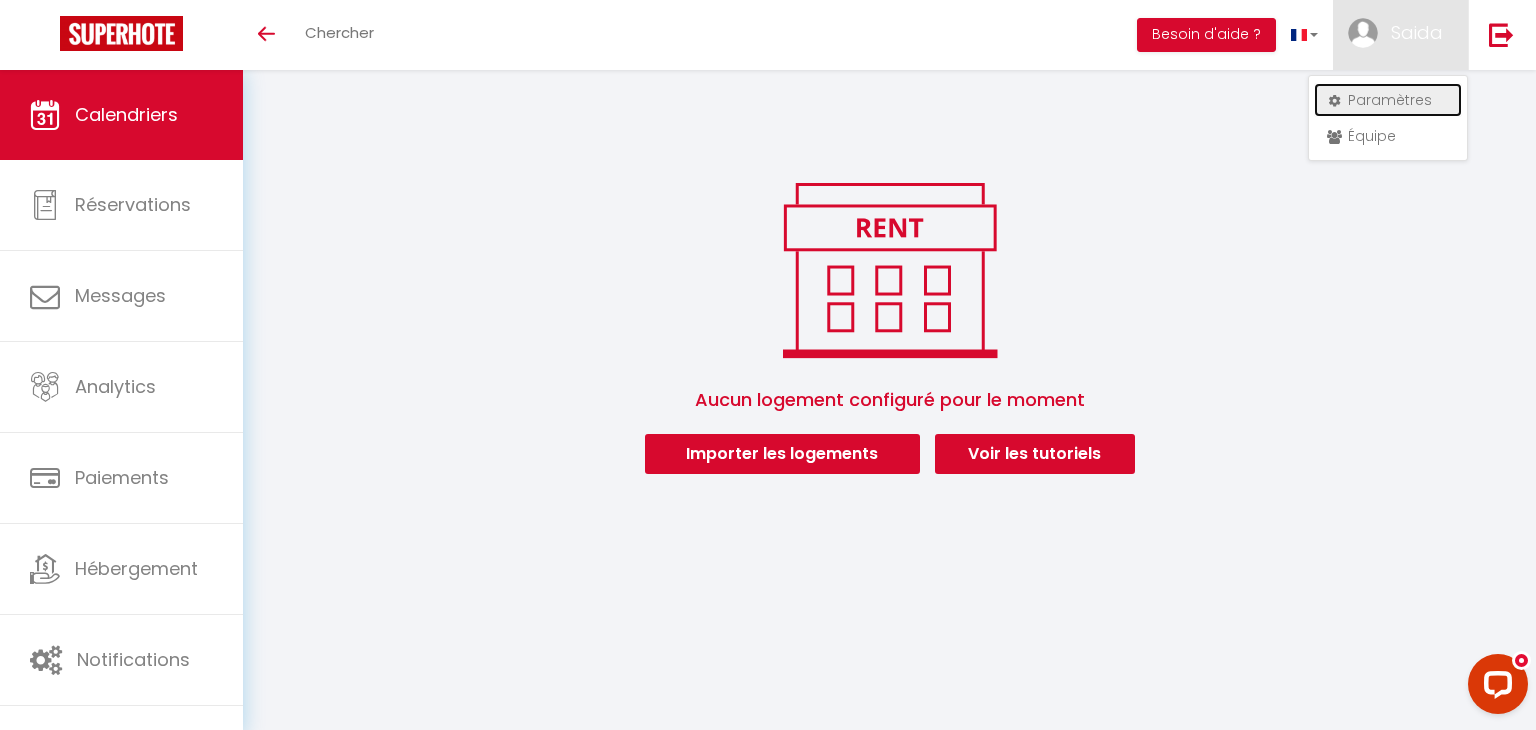 click on "Paramètres" at bounding box center [1388, 100] 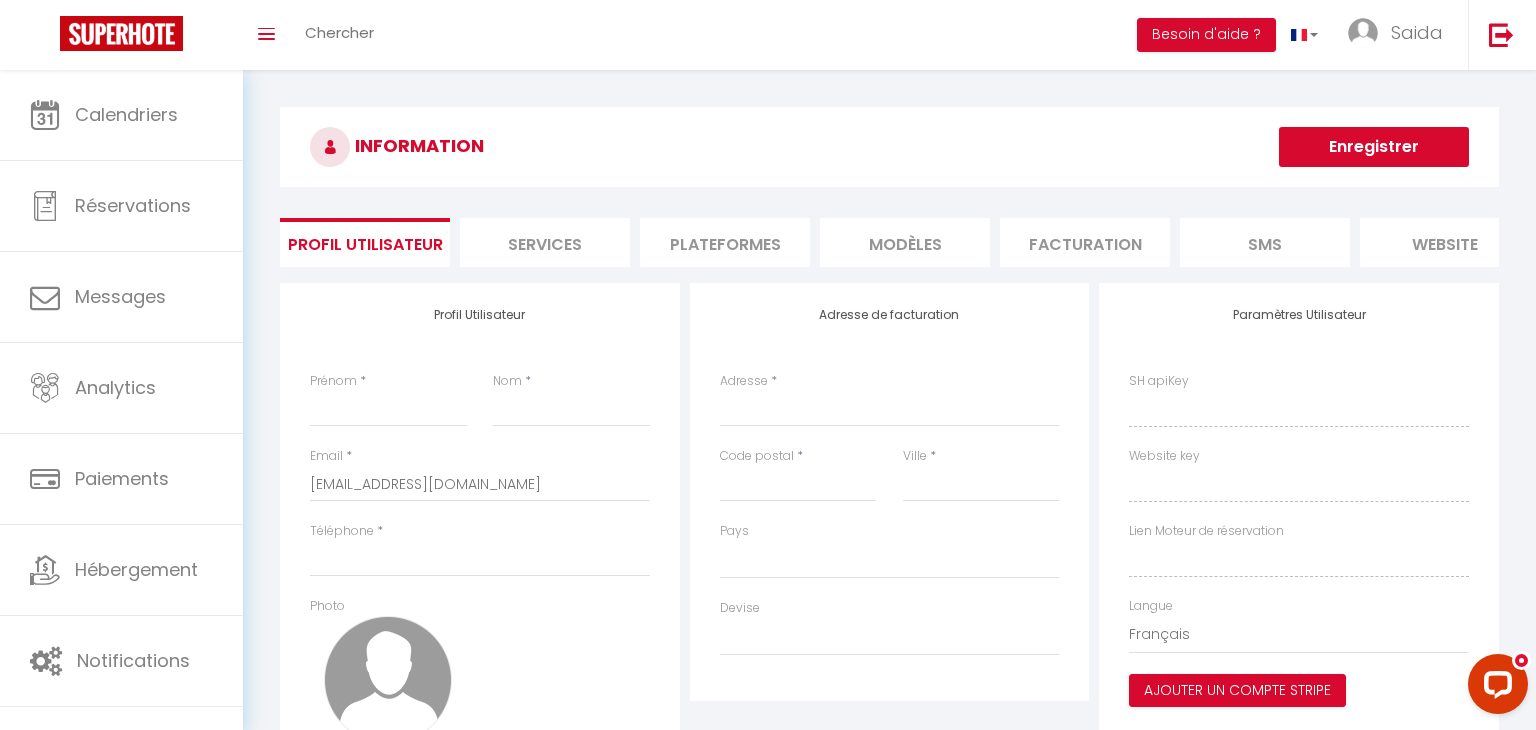 scroll, scrollTop: 0, scrollLeft: 0, axis: both 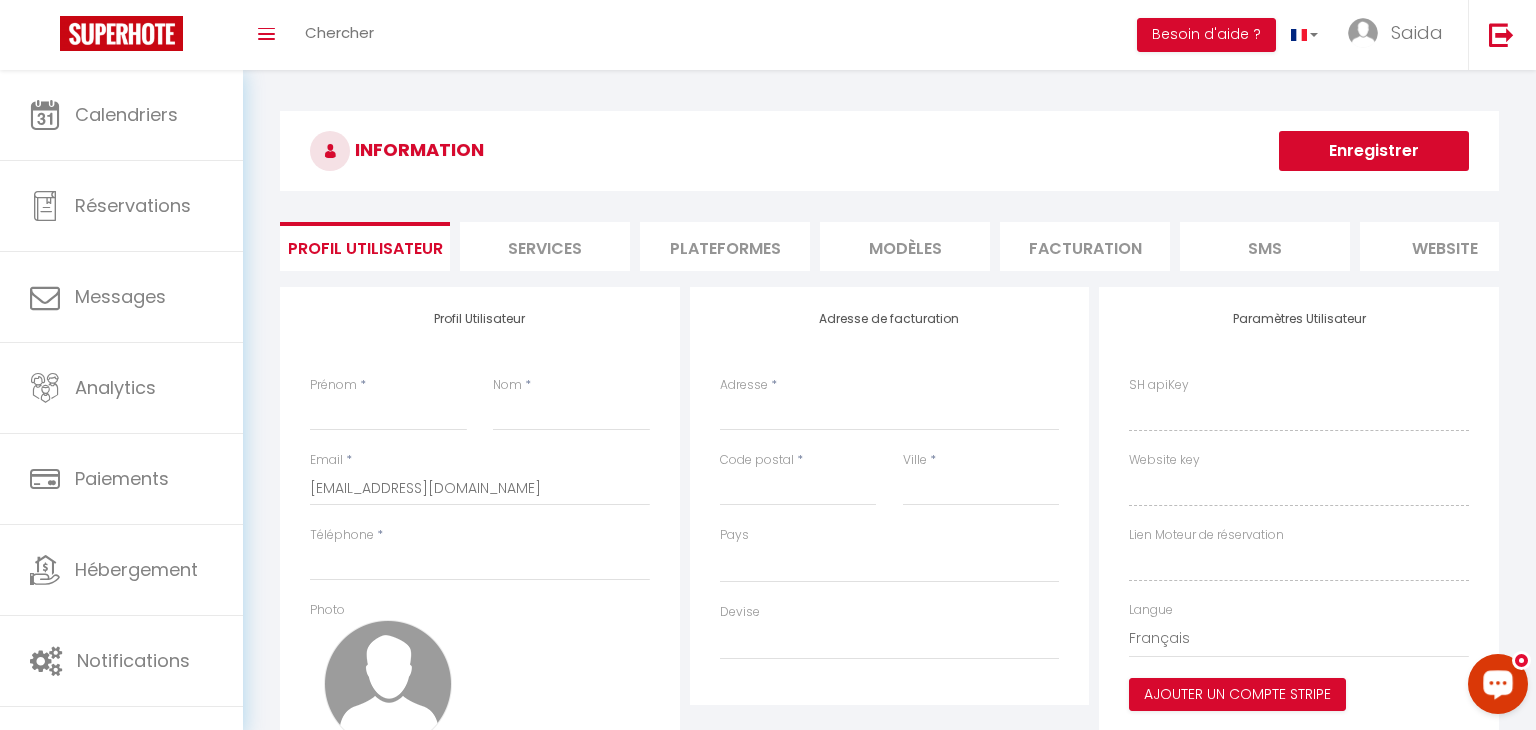 click at bounding box center [1498, 683] 